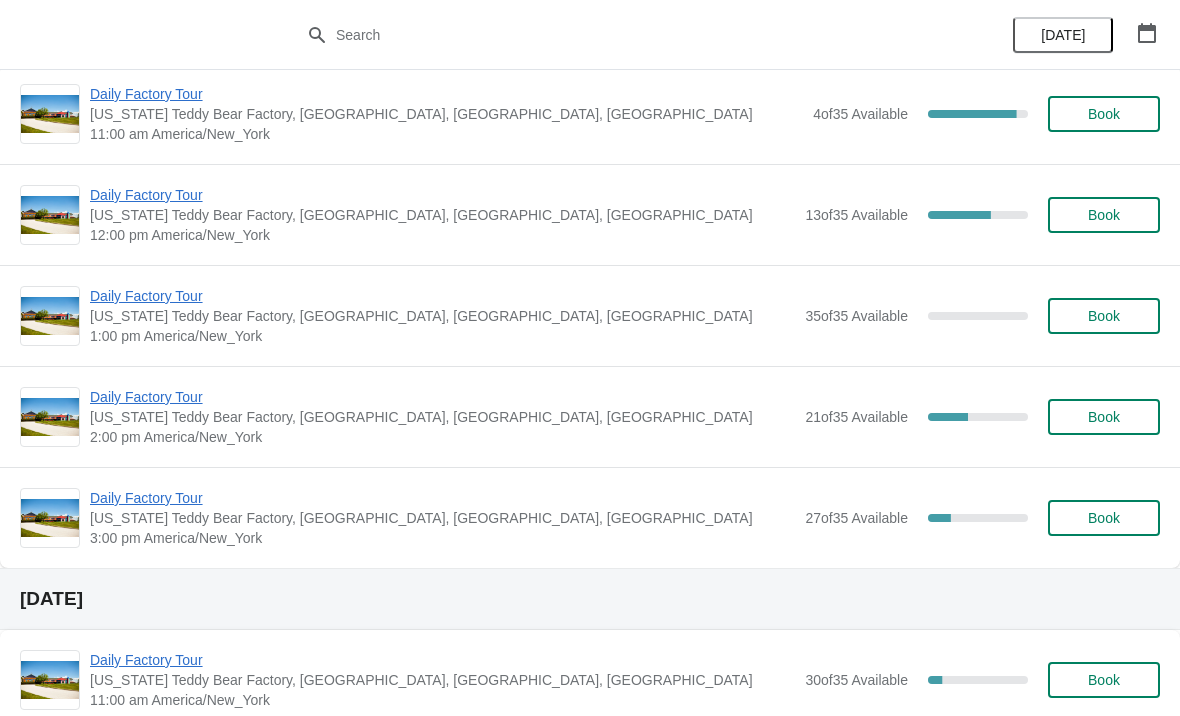 scroll, scrollTop: 129, scrollLeft: 0, axis: vertical 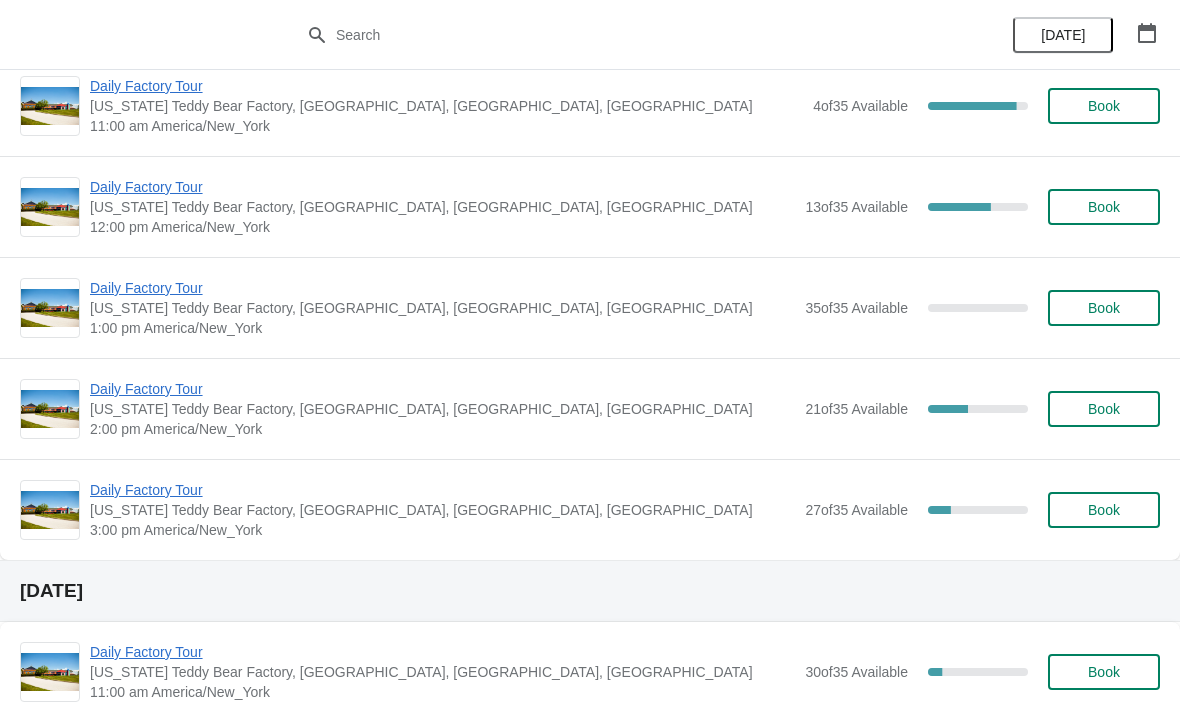 click on "Daily Factory Tour" at bounding box center [442, 187] 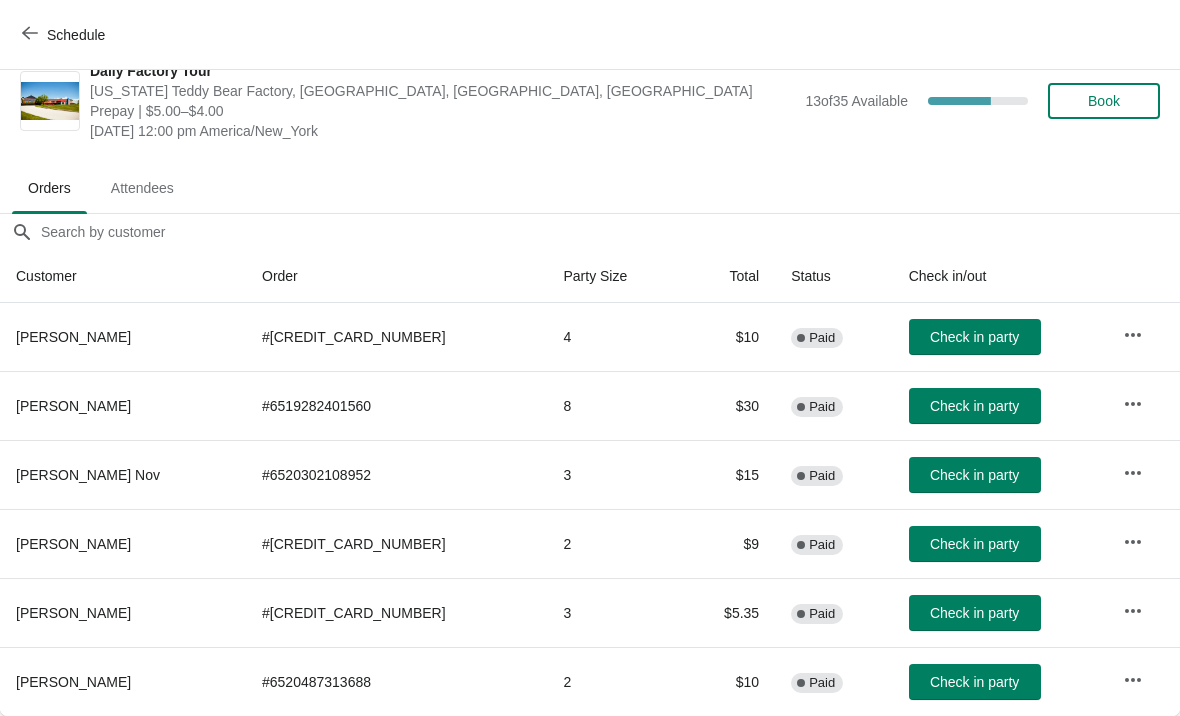 scroll, scrollTop: 29, scrollLeft: 0, axis: vertical 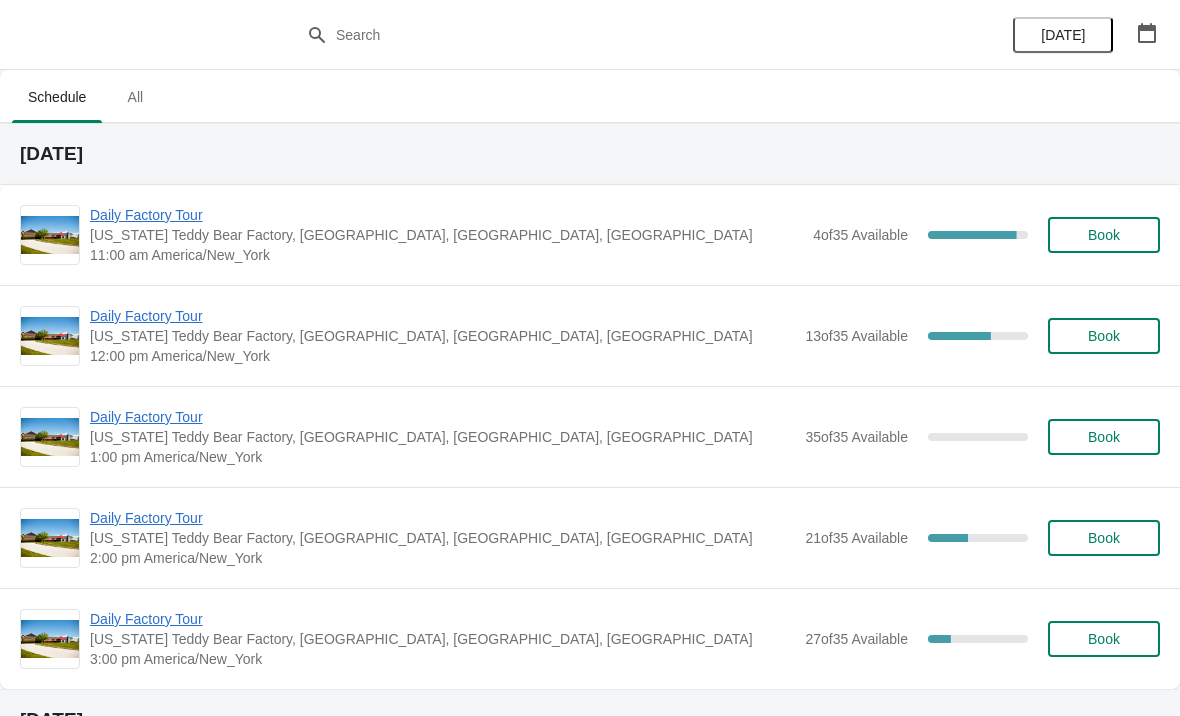 click on "Daily Factory Tour" at bounding box center [442, 316] 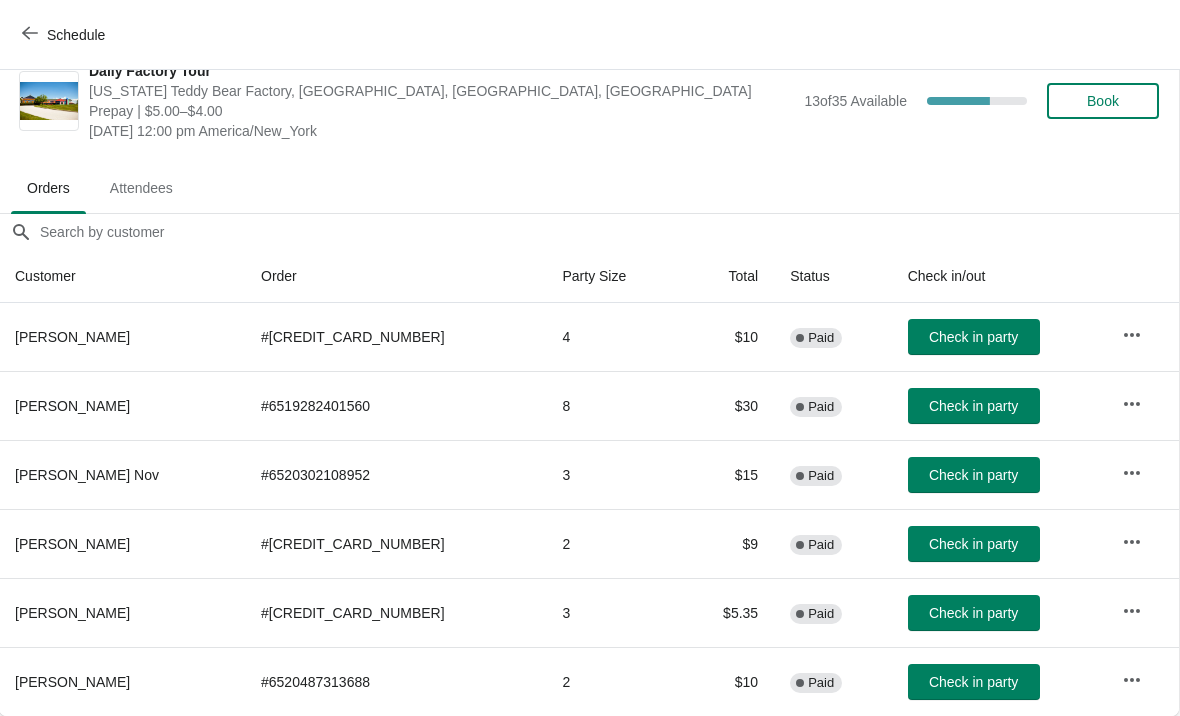 scroll, scrollTop: 29, scrollLeft: 1, axis: both 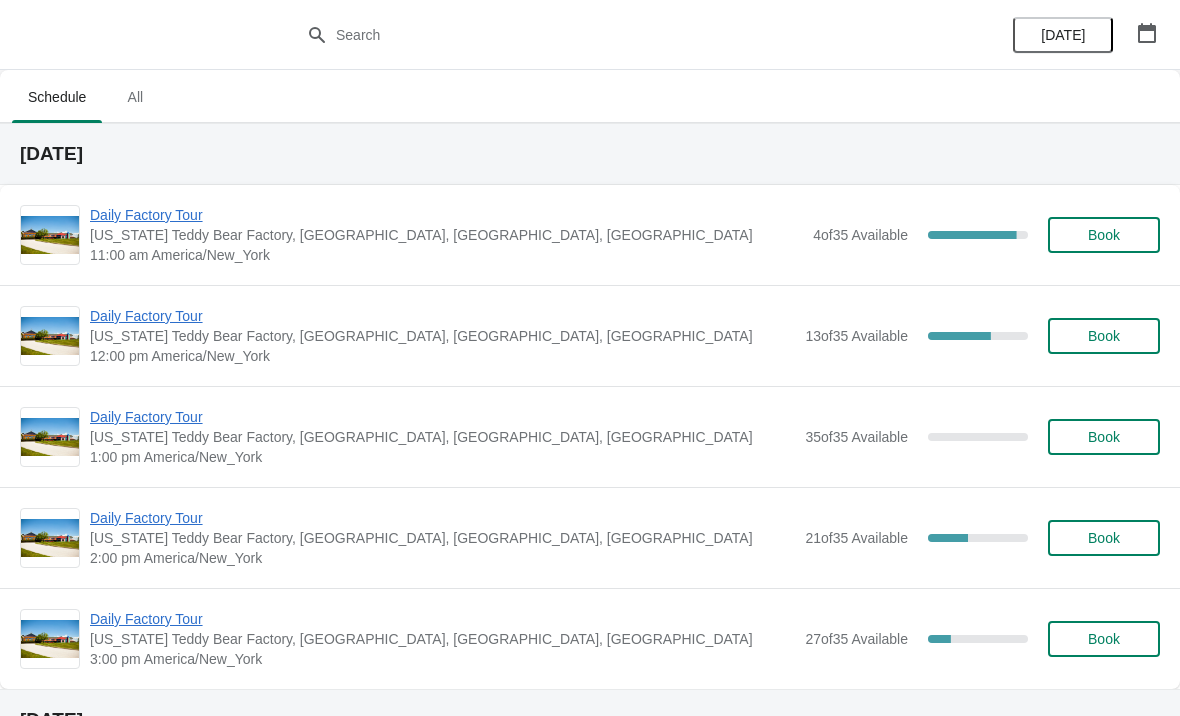 click on "Daily Factory Tour" at bounding box center (442, 417) 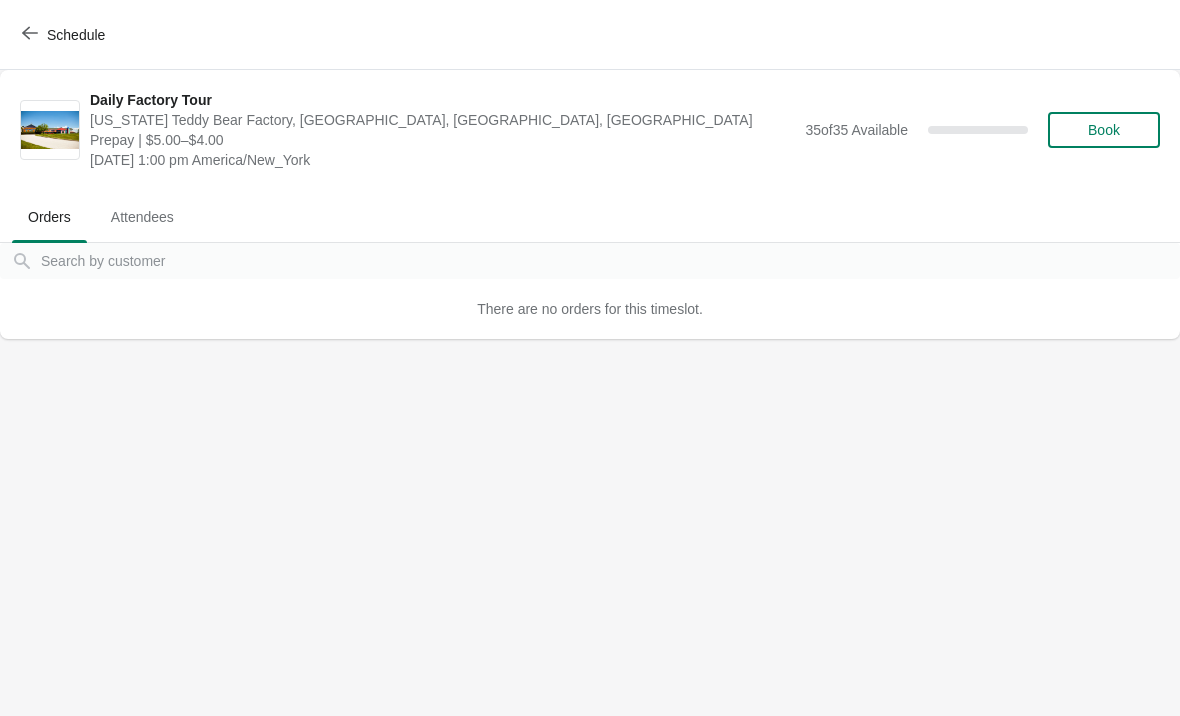 click on "Schedule" at bounding box center [65, 34] 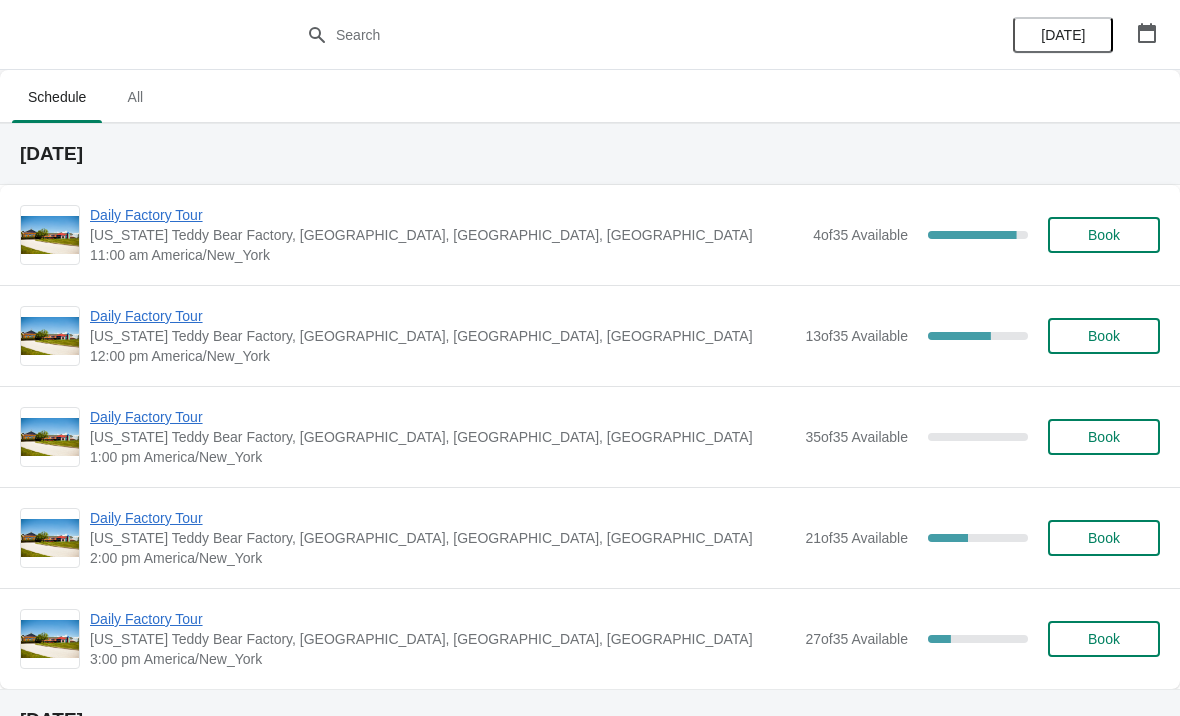 scroll, scrollTop: 0, scrollLeft: 0, axis: both 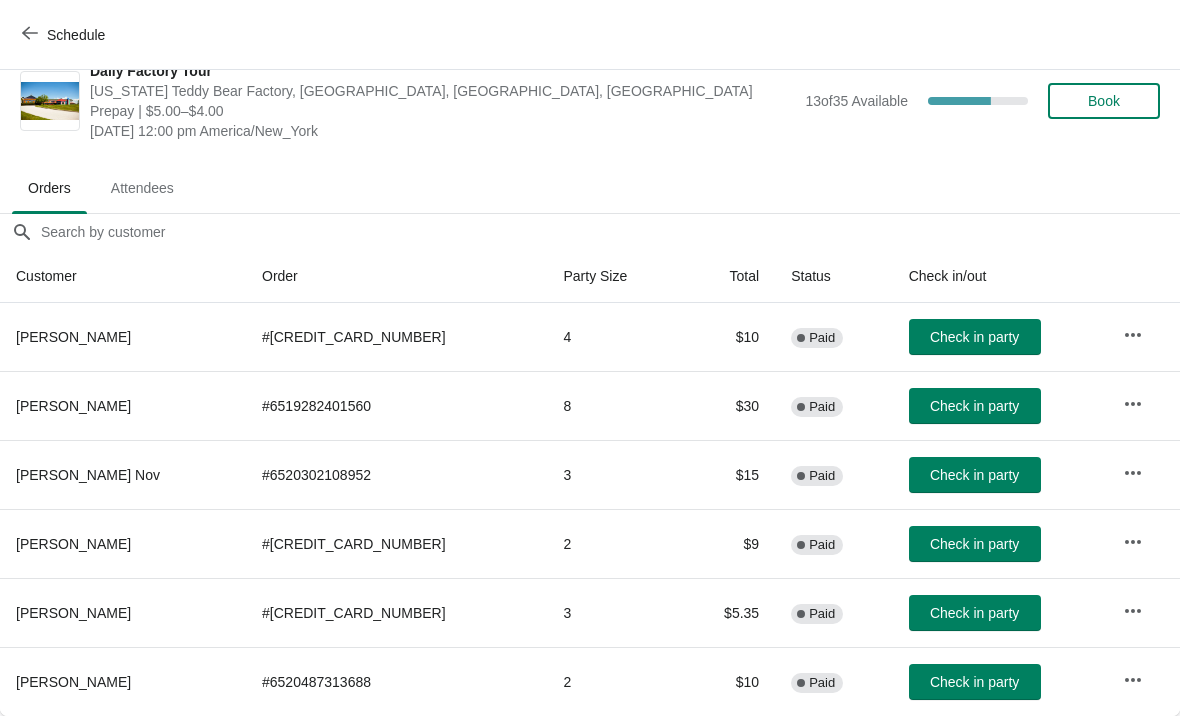 click 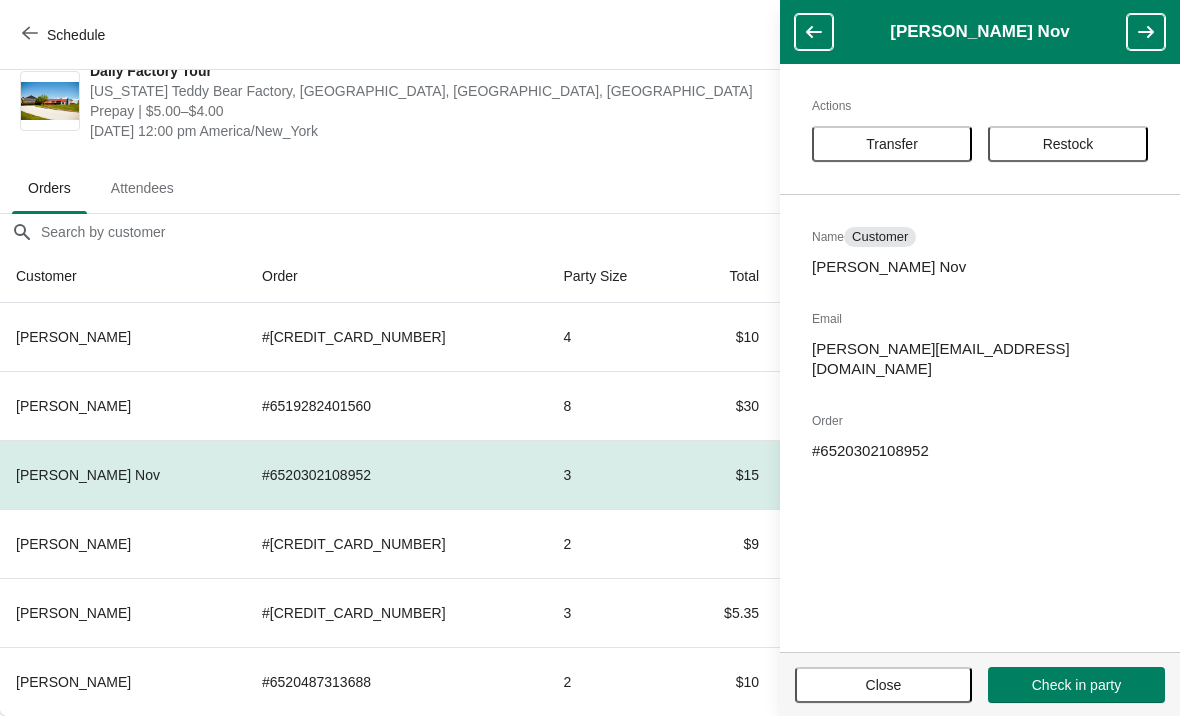 click on "Transfer" at bounding box center (892, 144) 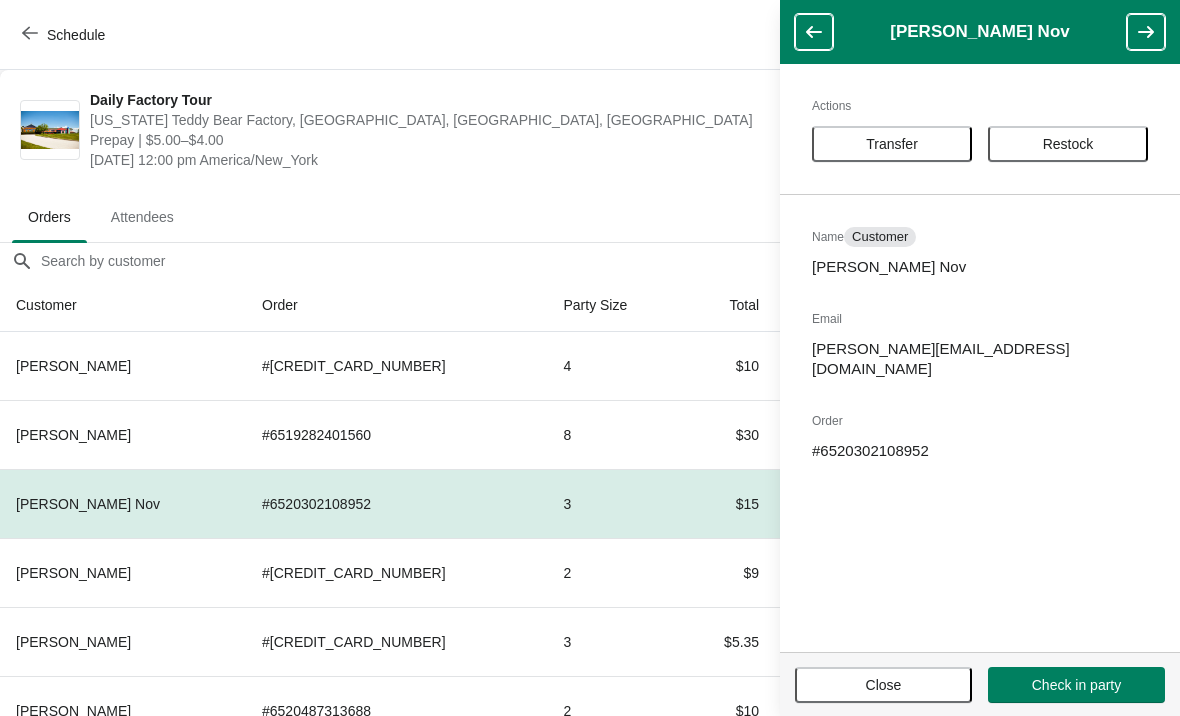 scroll, scrollTop: 29, scrollLeft: 0, axis: vertical 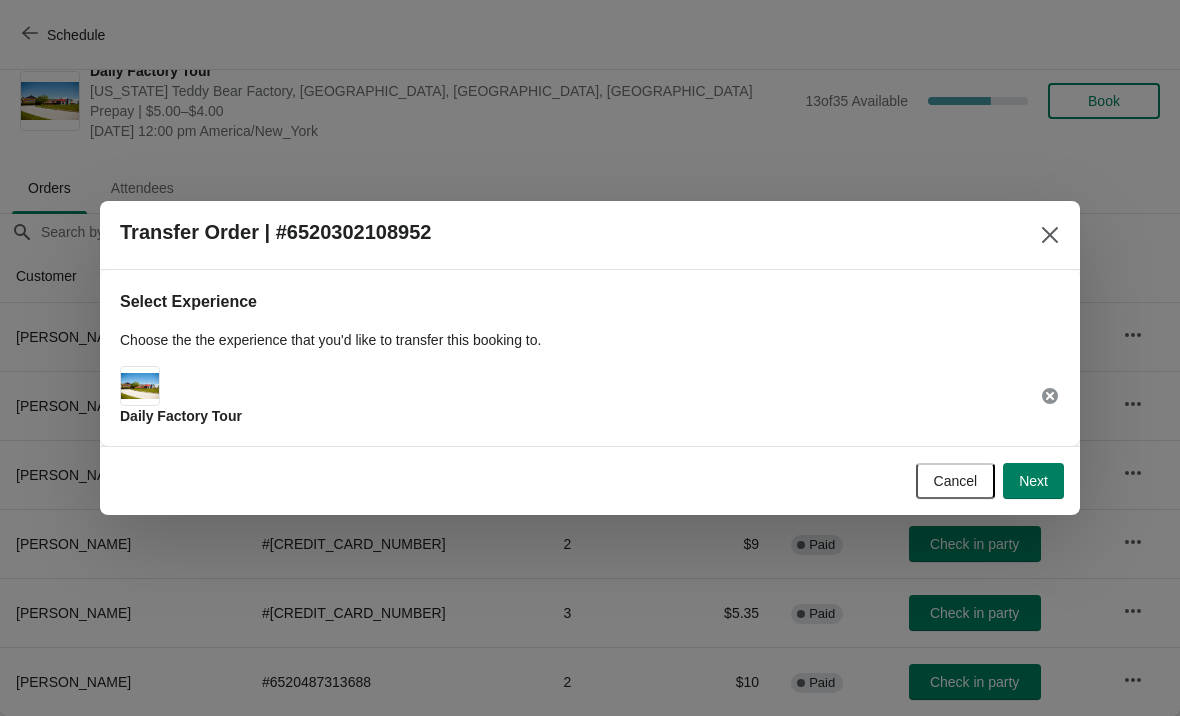 click on "Next" at bounding box center (1033, 481) 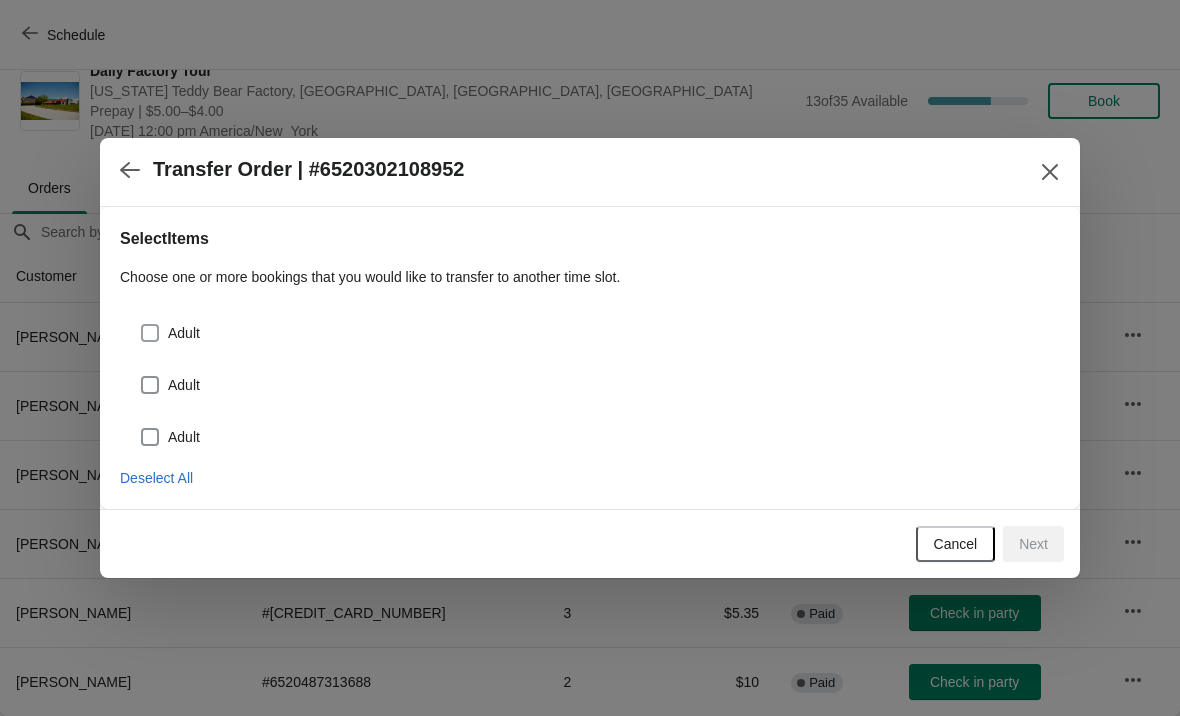 click at bounding box center [150, 333] 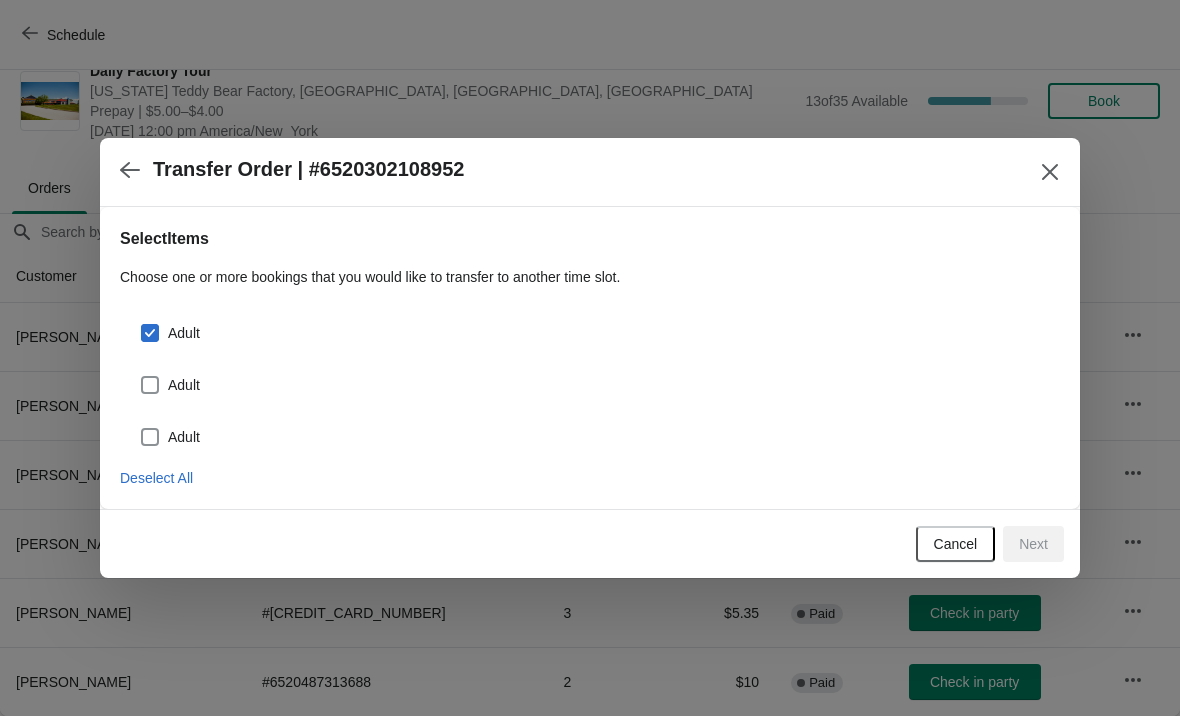 checkbox on "true" 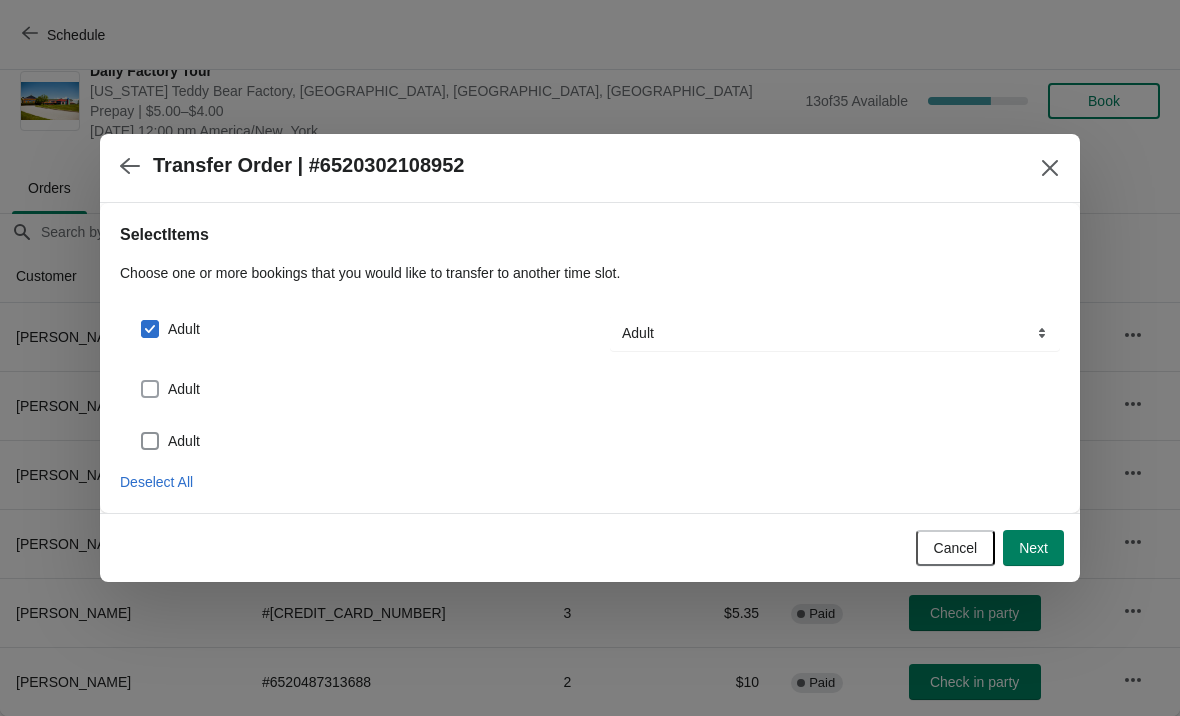 click at bounding box center [150, 389] 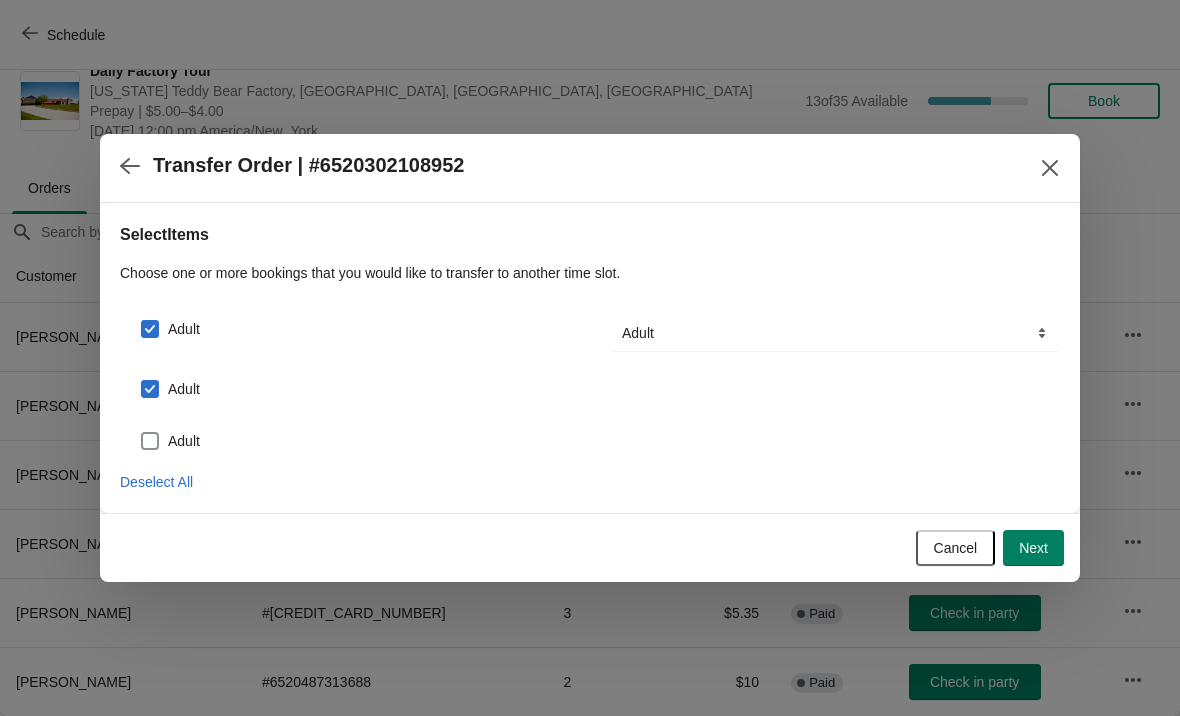 checkbox on "true" 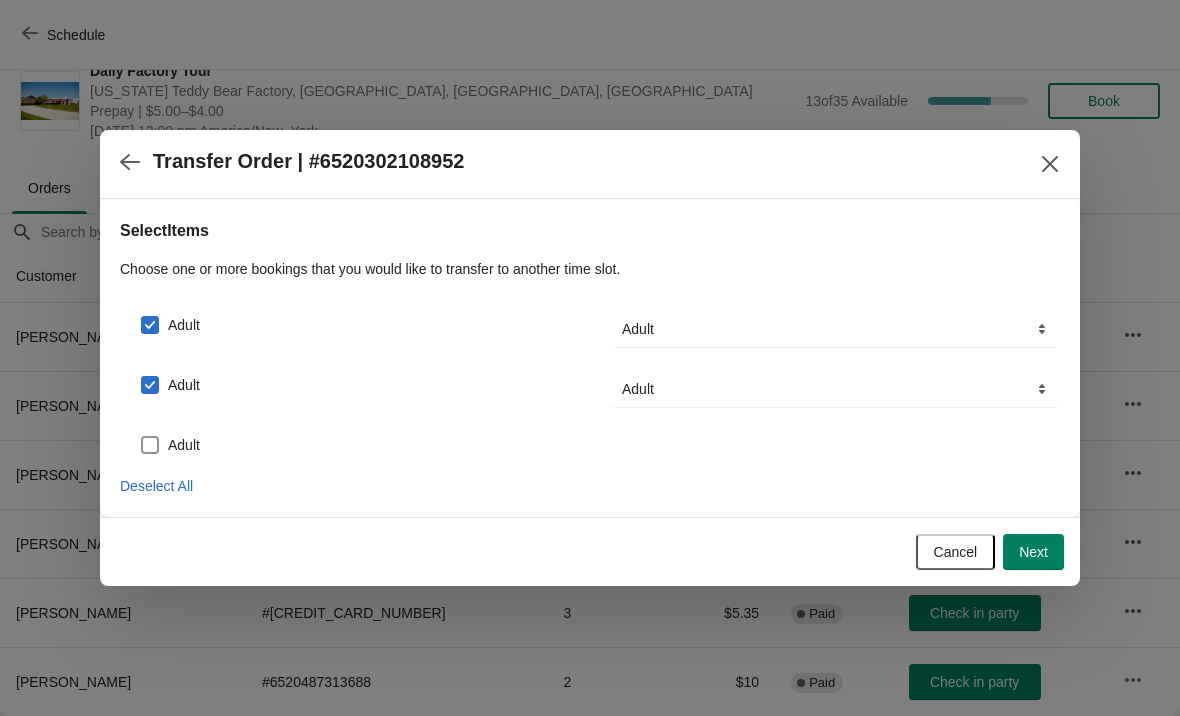 click at bounding box center [150, 445] 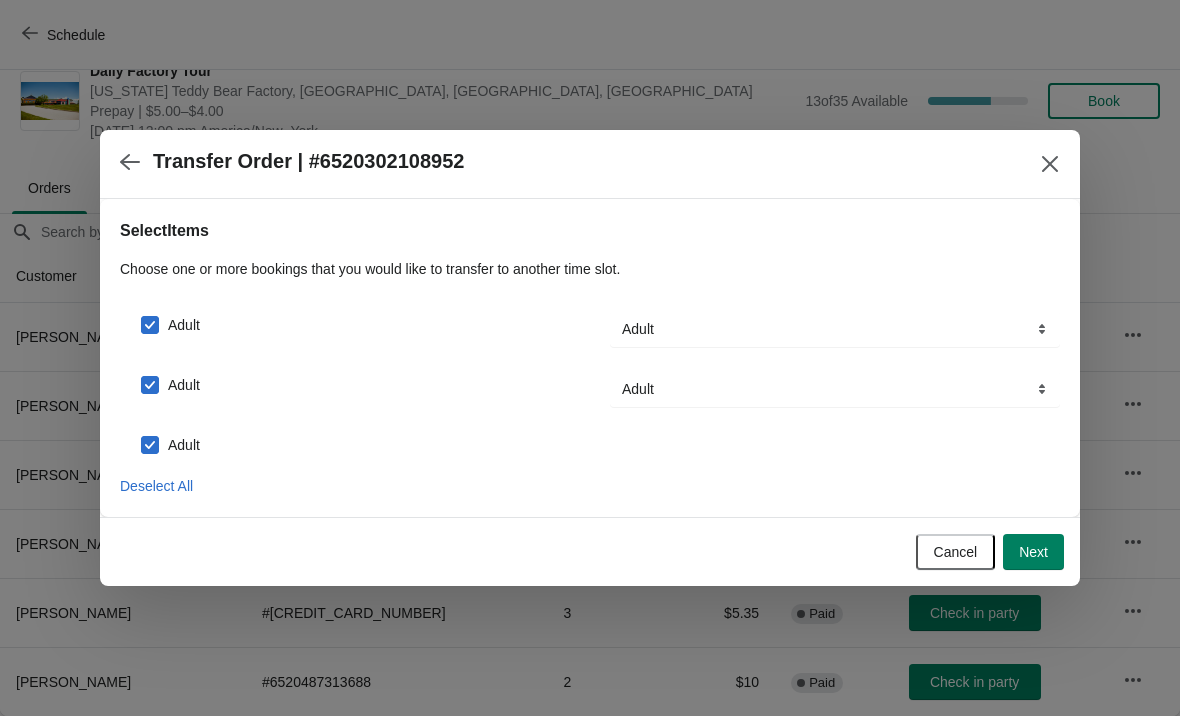 checkbox on "true" 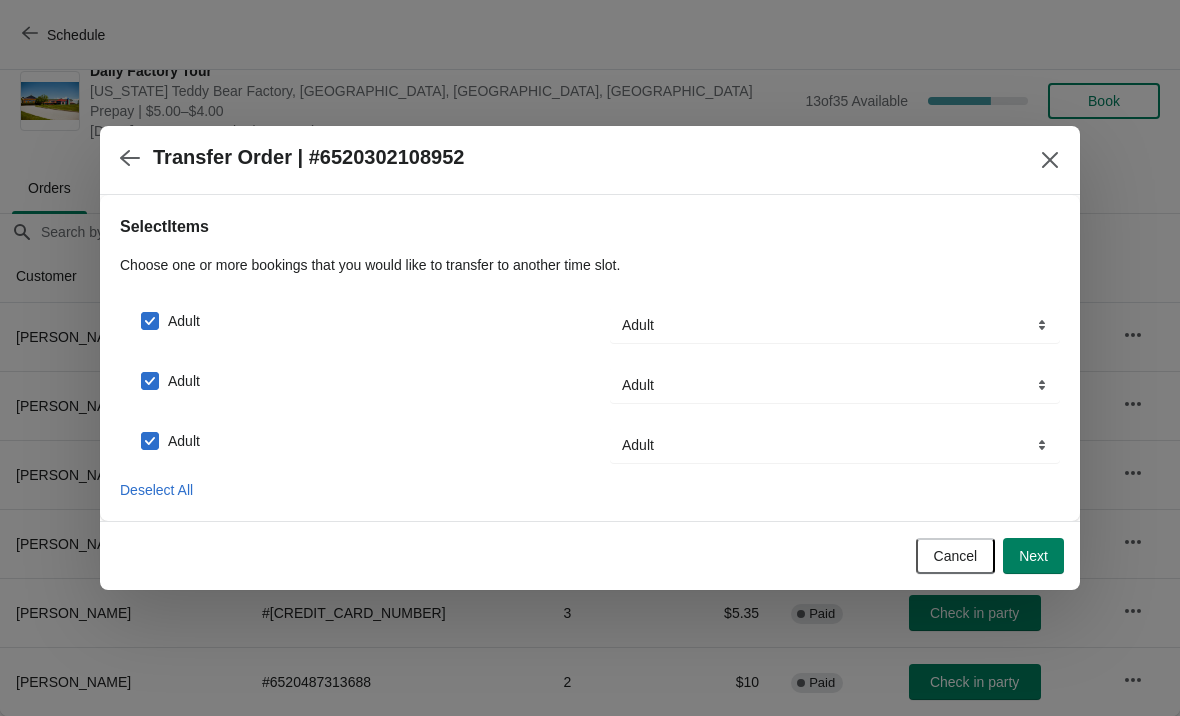 click on "Next" at bounding box center (1033, 556) 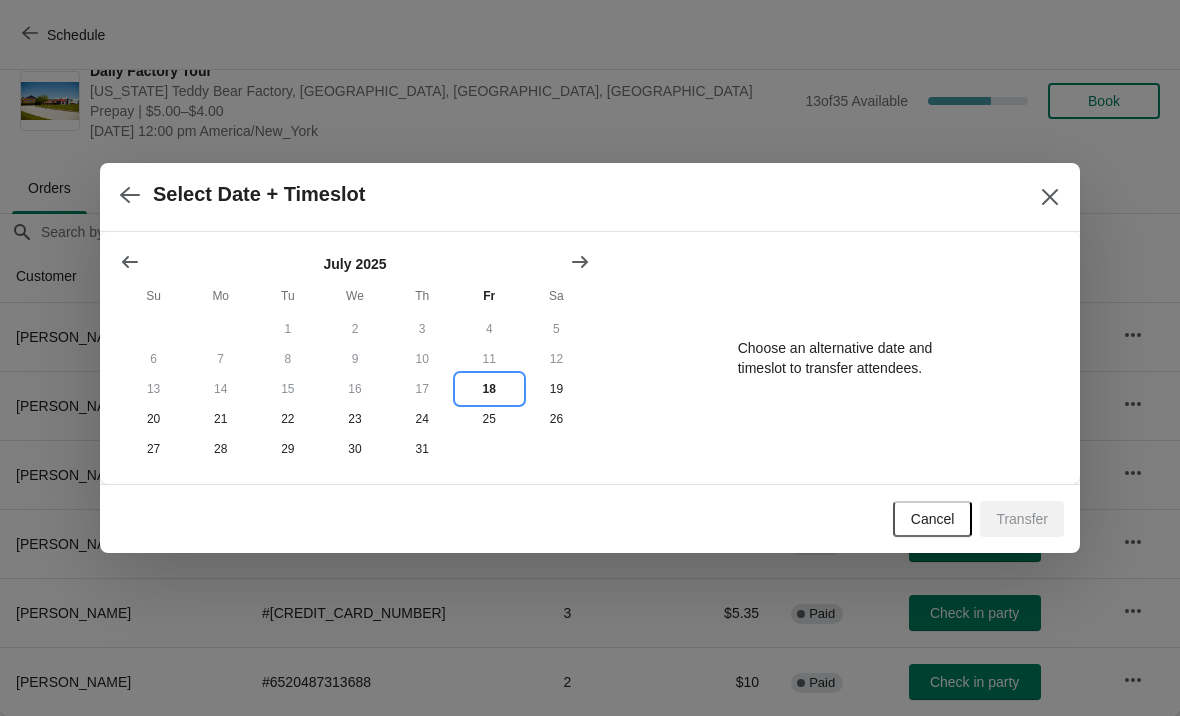 click on "18" at bounding box center (489, 389) 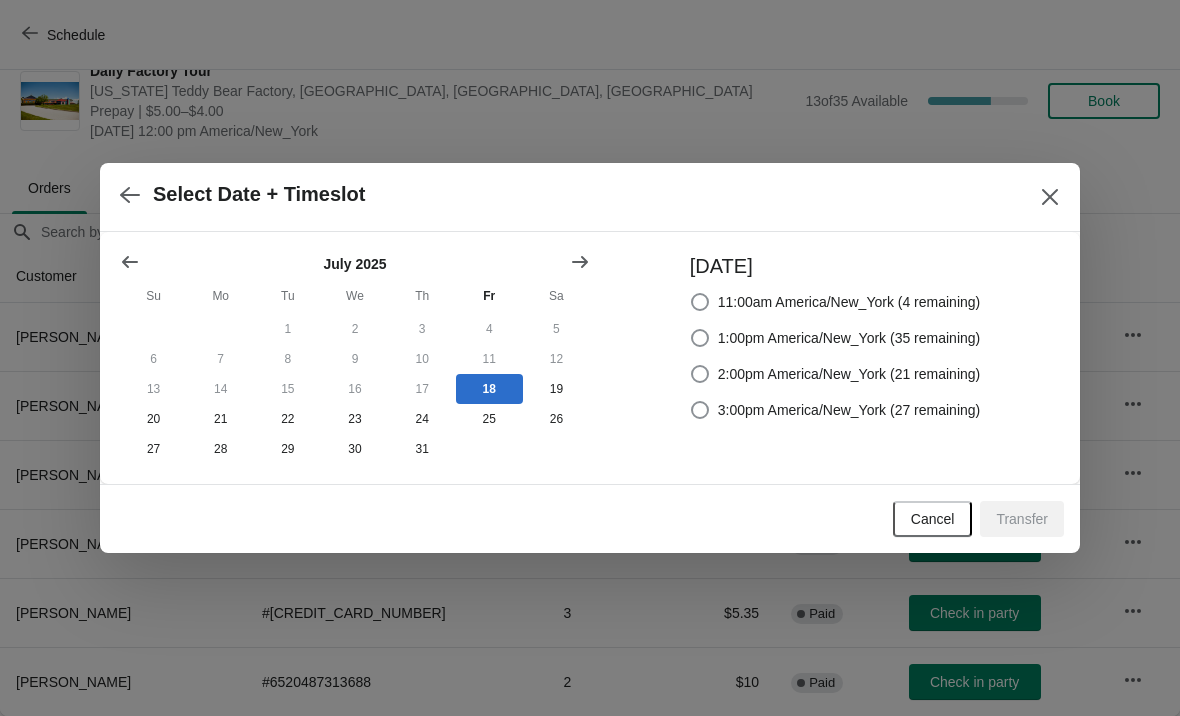 click at bounding box center (700, 338) 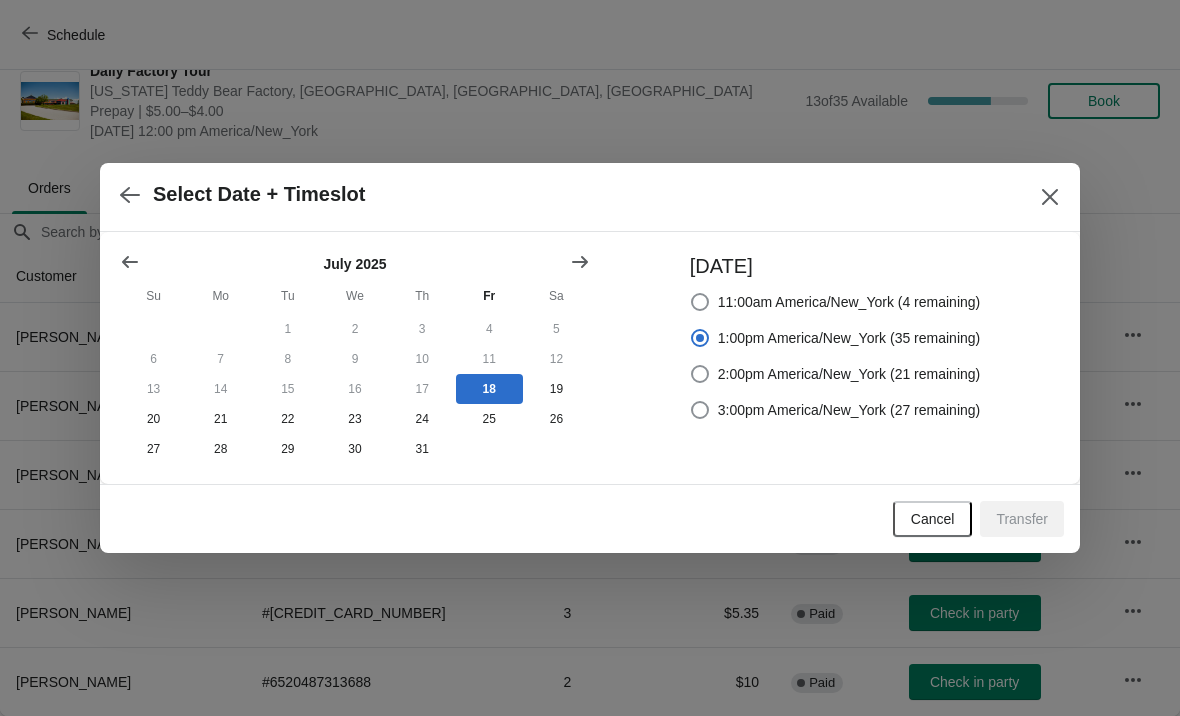 radio on "true" 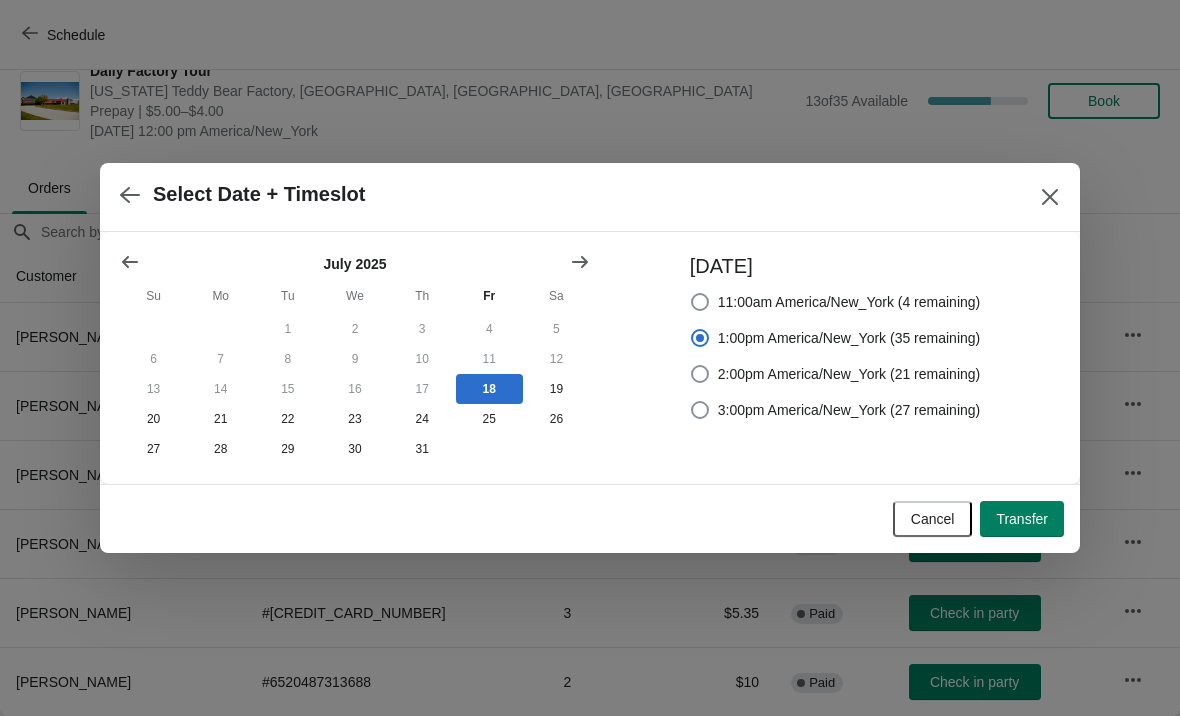 click on "Transfer" at bounding box center (1022, 519) 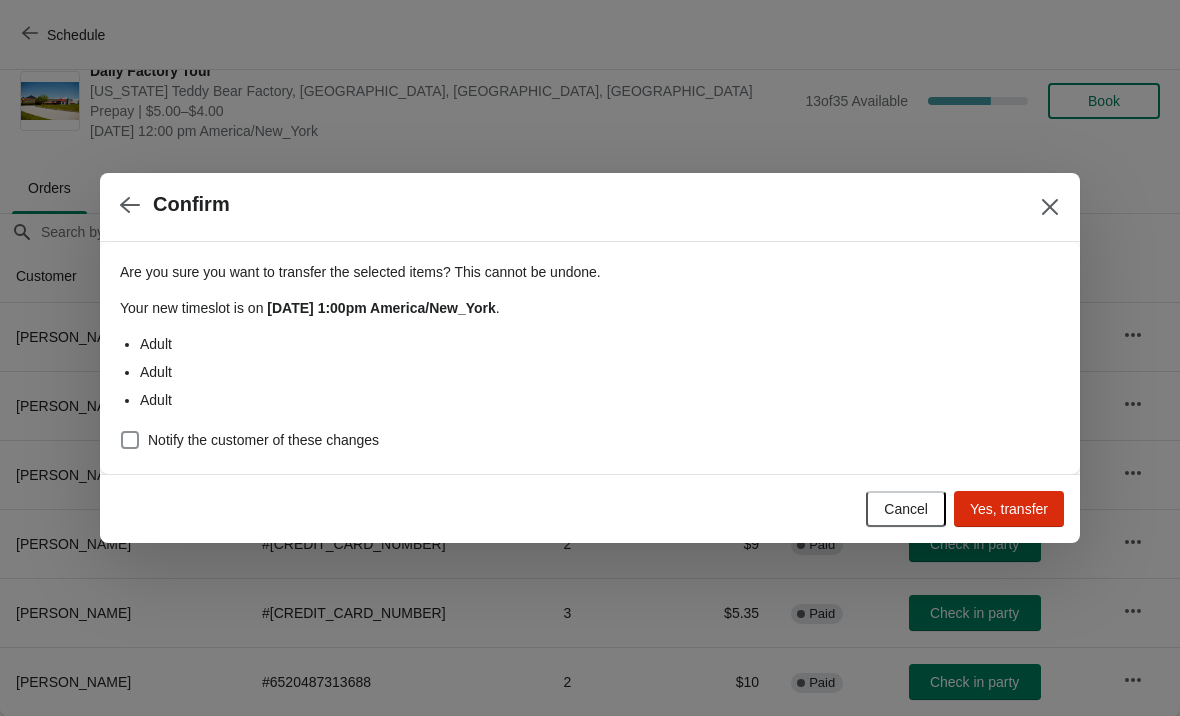 click on "Yes, transfer" at bounding box center [1009, 509] 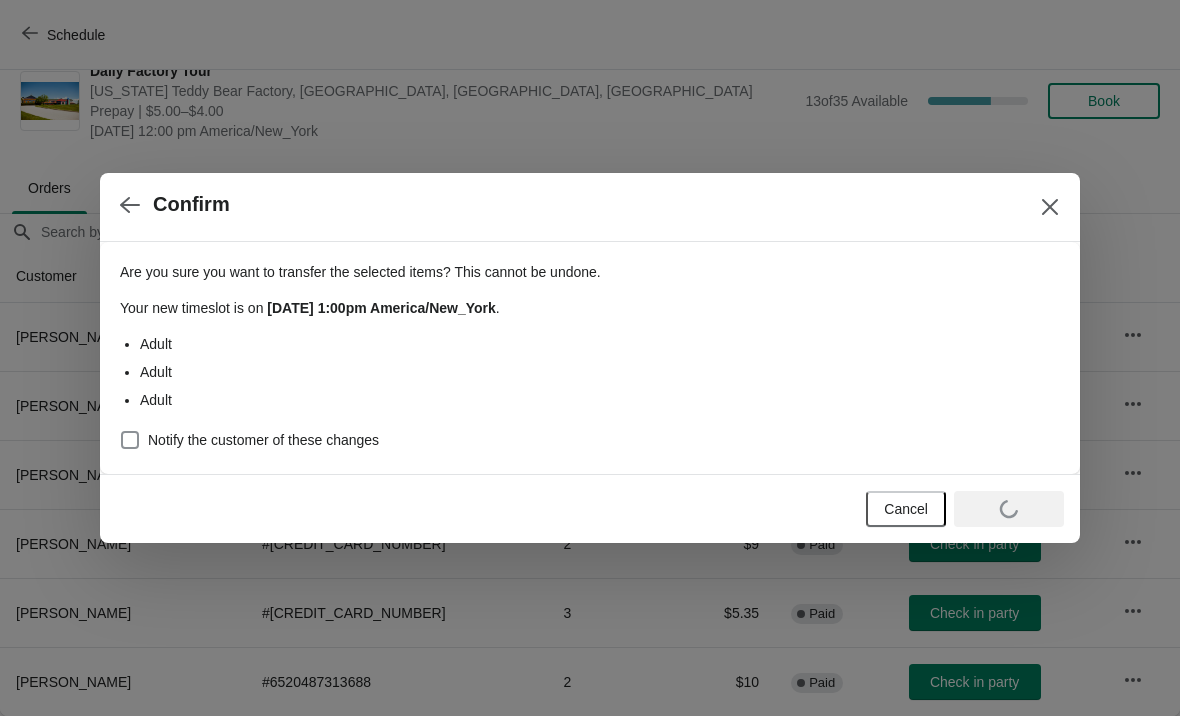 scroll, scrollTop: 0, scrollLeft: 0, axis: both 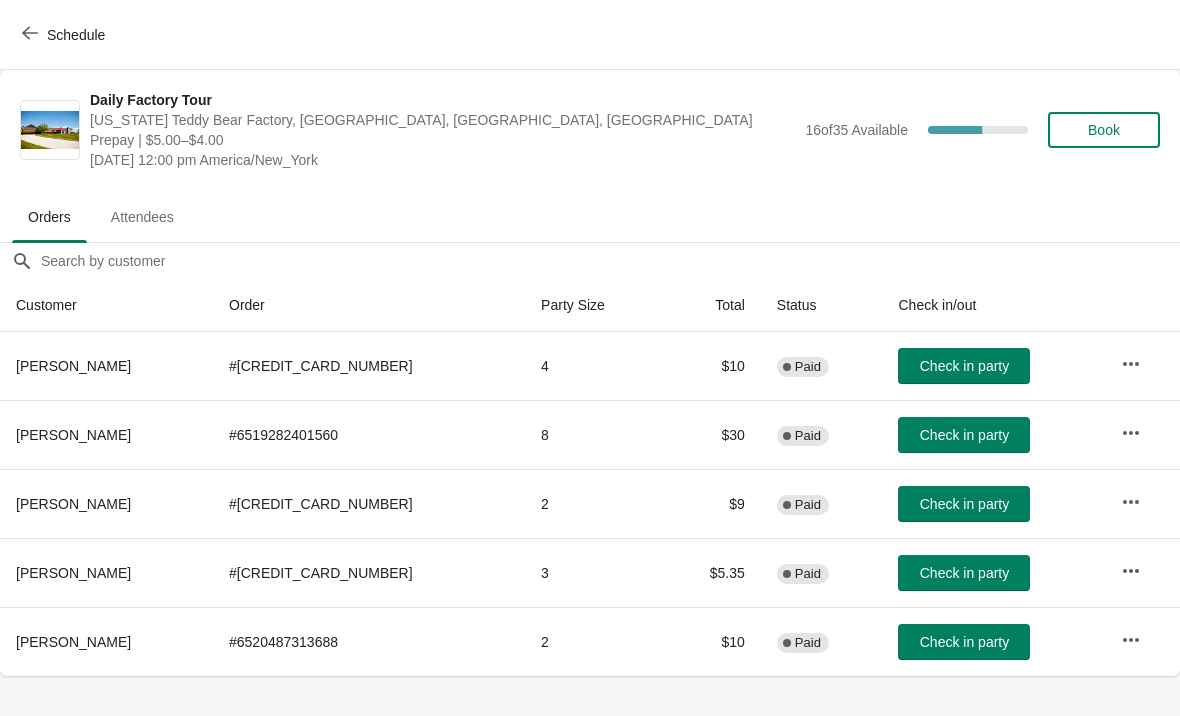click on "Schedule" at bounding box center [65, 34] 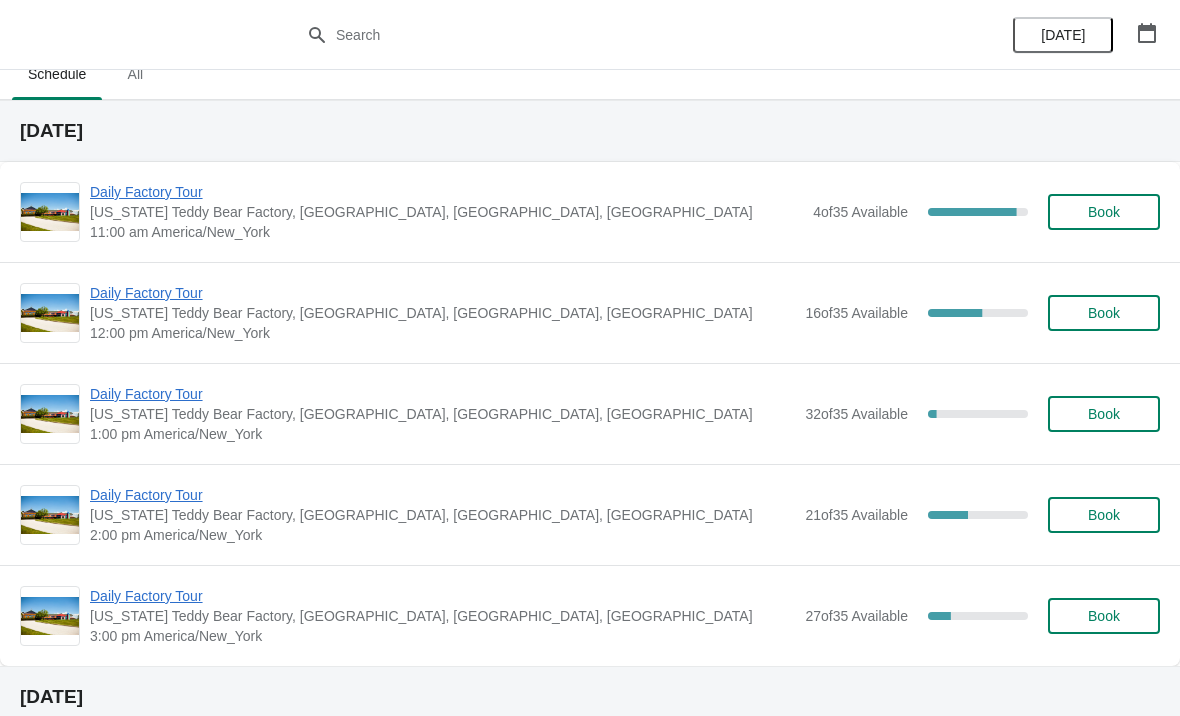 scroll, scrollTop: 71, scrollLeft: 0, axis: vertical 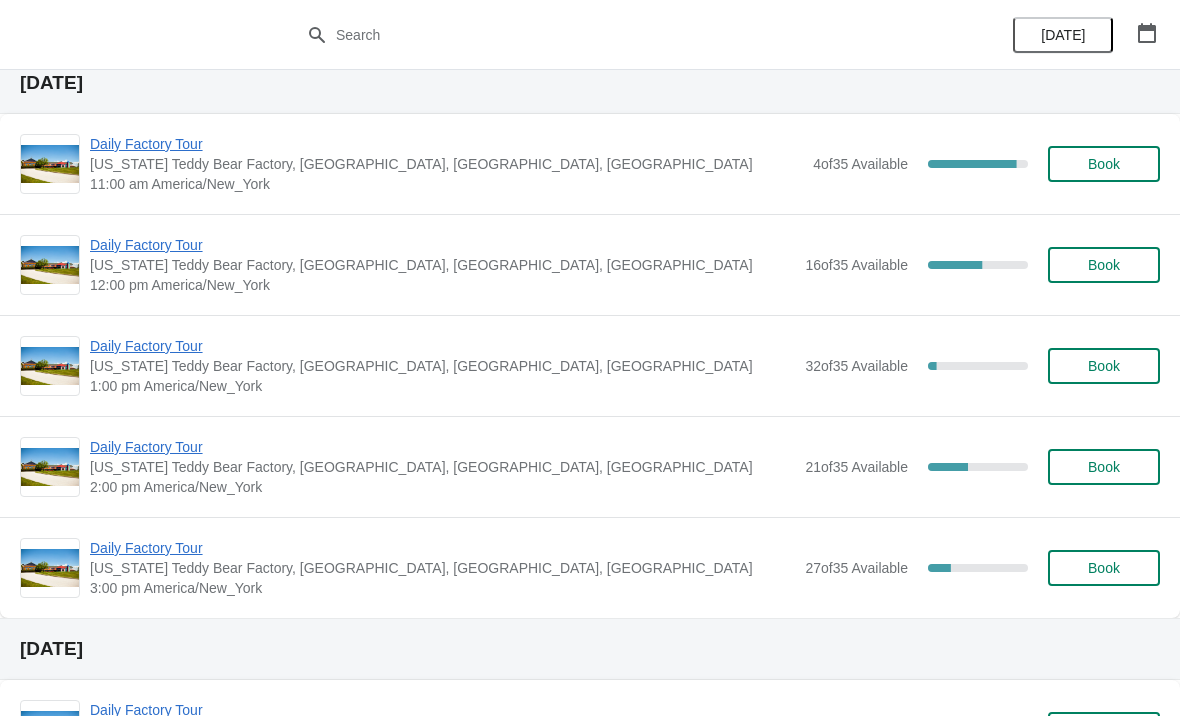 click on "Daily Factory Tour" at bounding box center (442, 346) 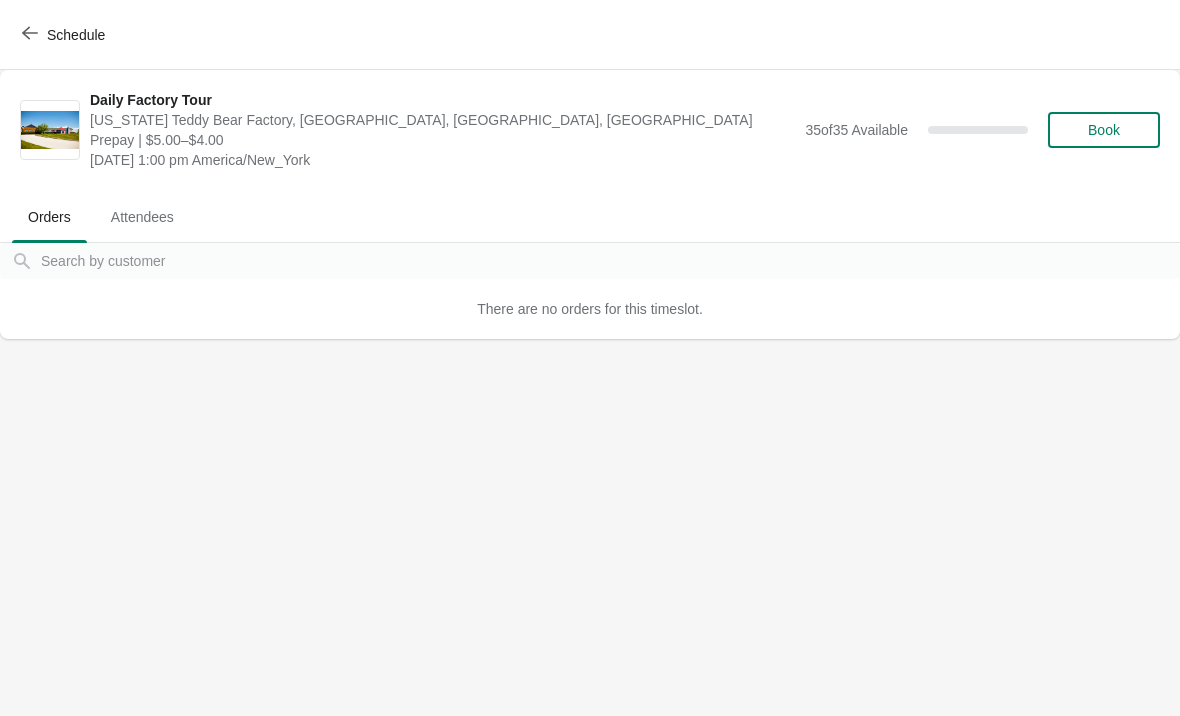 click on "Schedule" at bounding box center [65, 35] 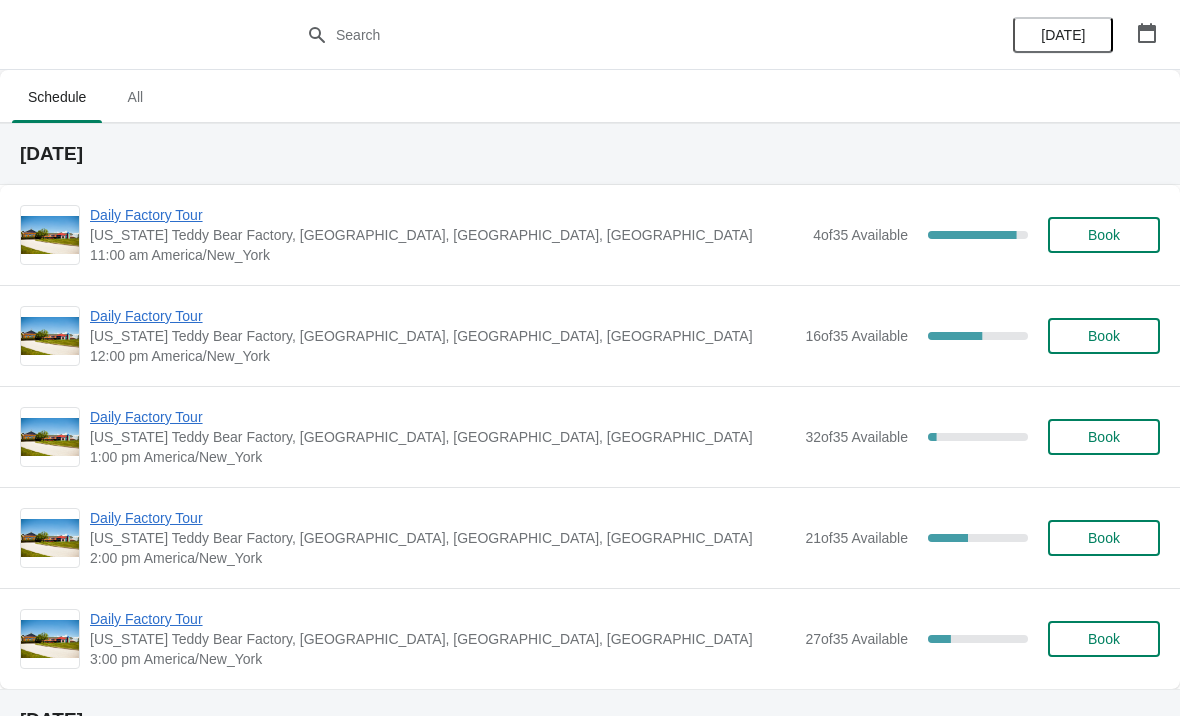 click on "Daily Factory Tour" at bounding box center (442, 417) 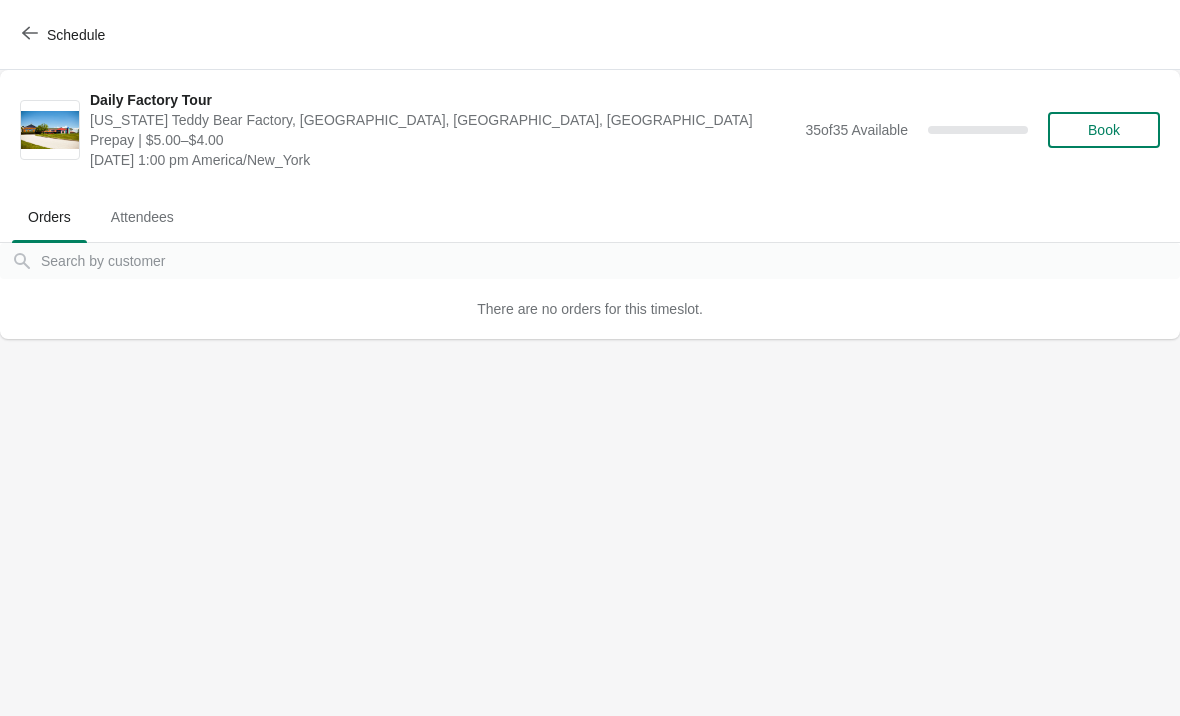 click on "Schedule" at bounding box center (65, 35) 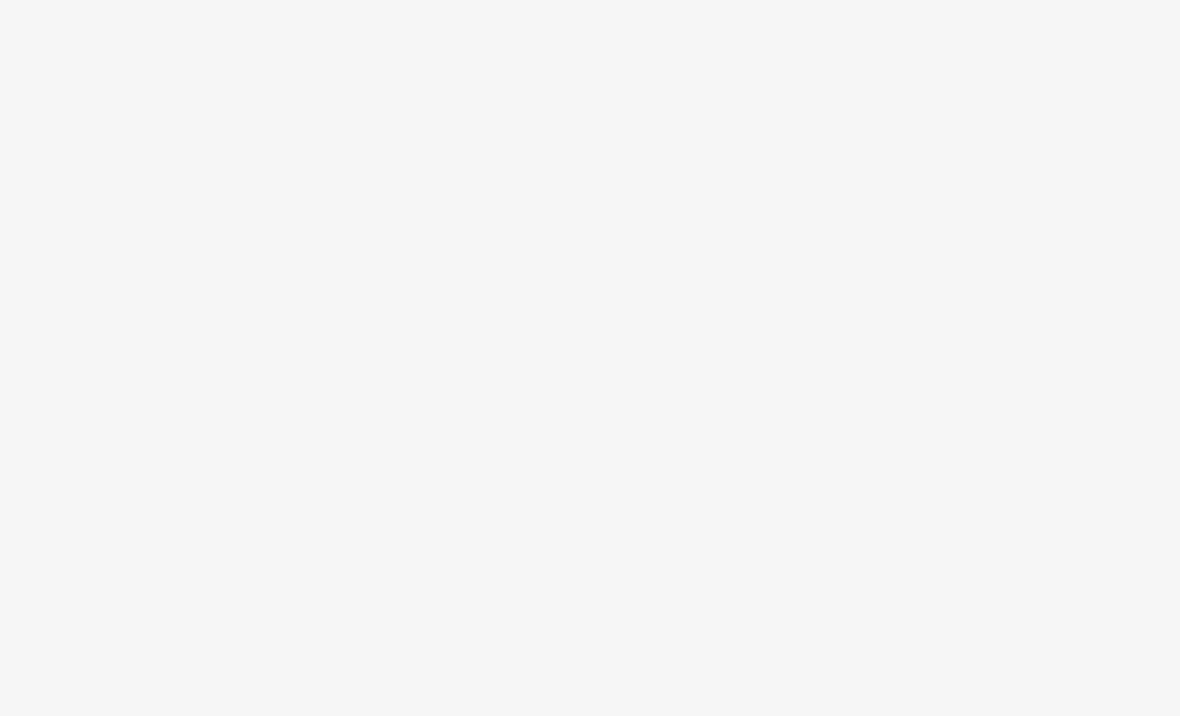 scroll, scrollTop: 0, scrollLeft: 0, axis: both 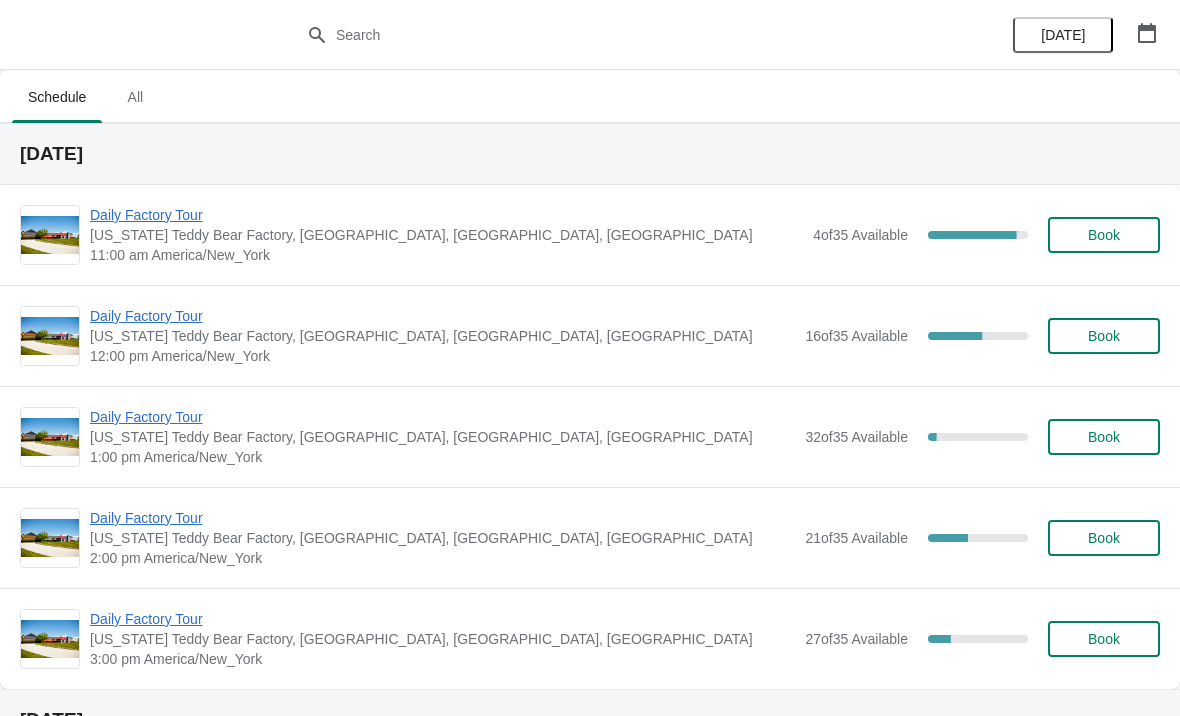 click on "Daily Factory Tour" at bounding box center (442, 417) 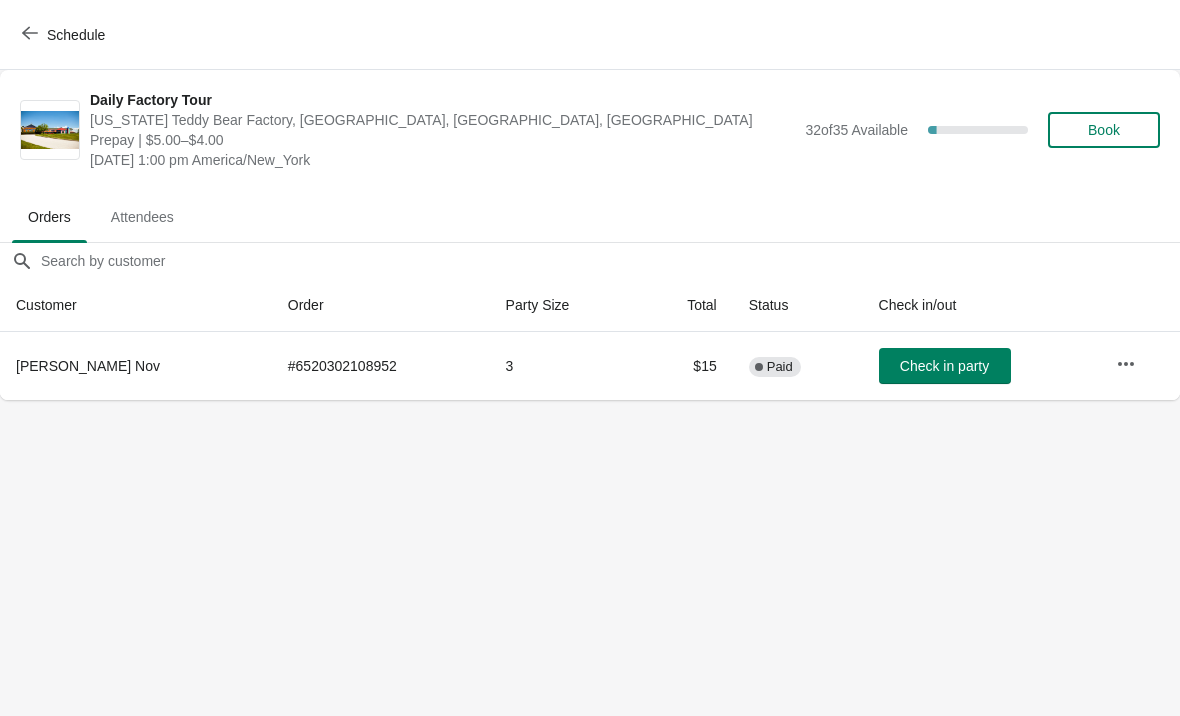 click 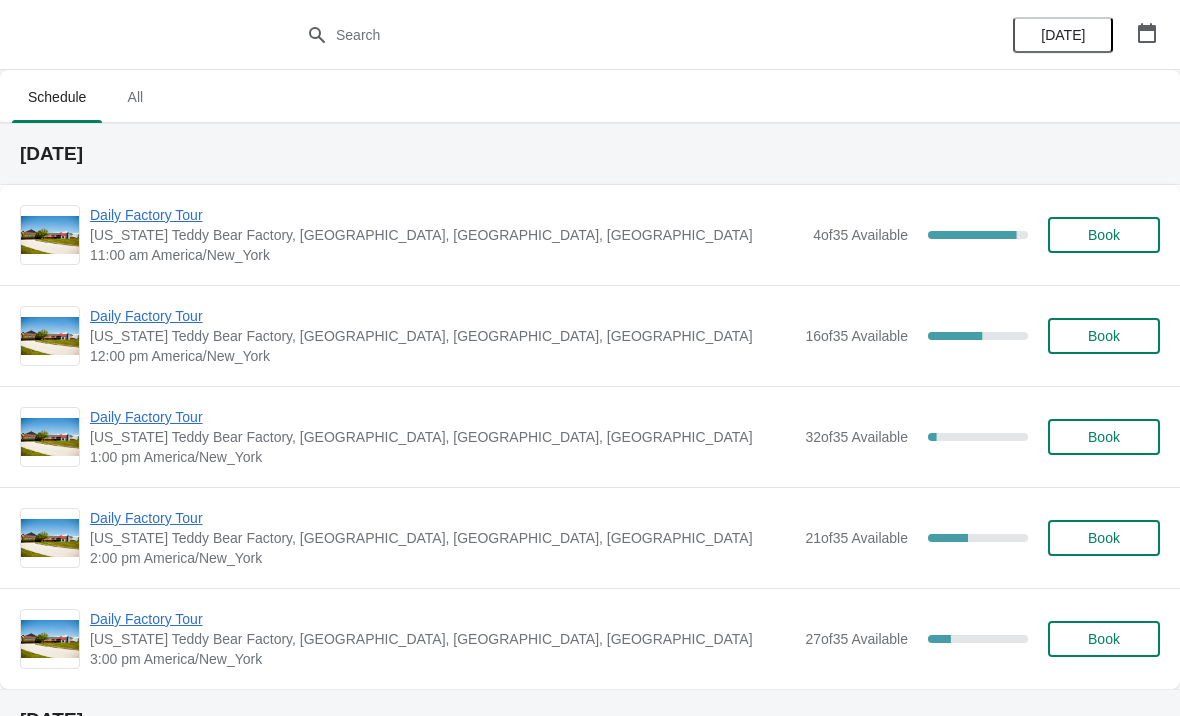 click on "Daily Factory Tour" at bounding box center [446, 215] 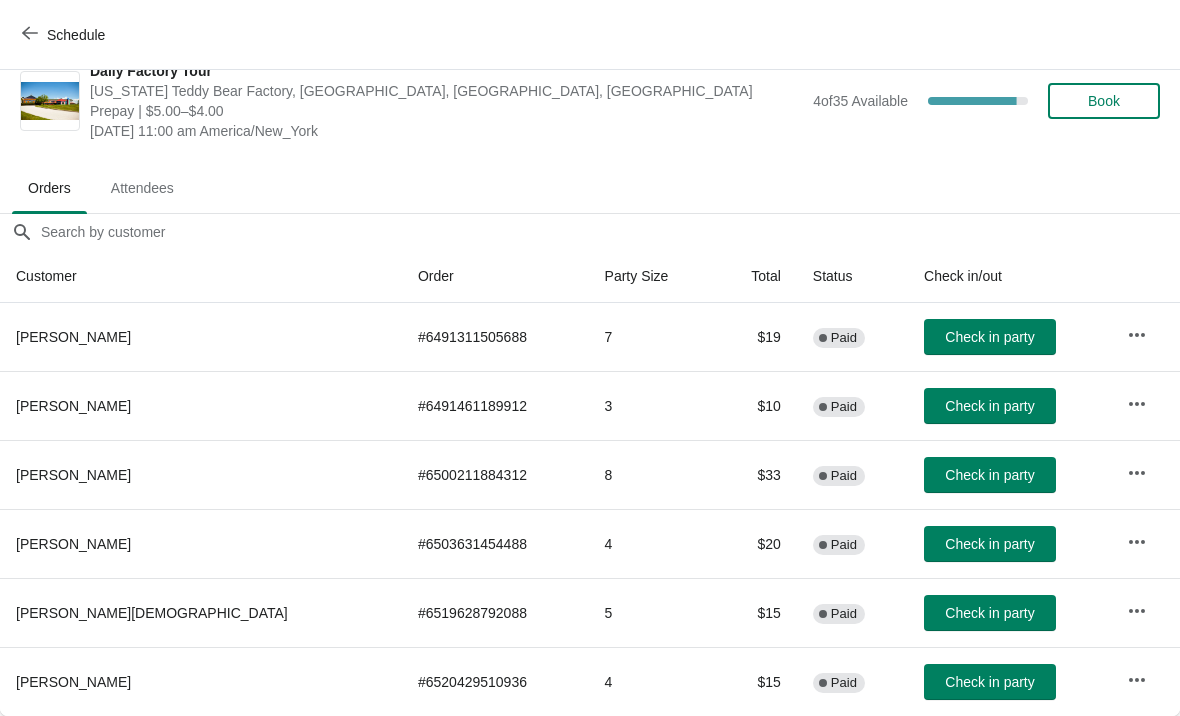 scroll, scrollTop: 29, scrollLeft: 0, axis: vertical 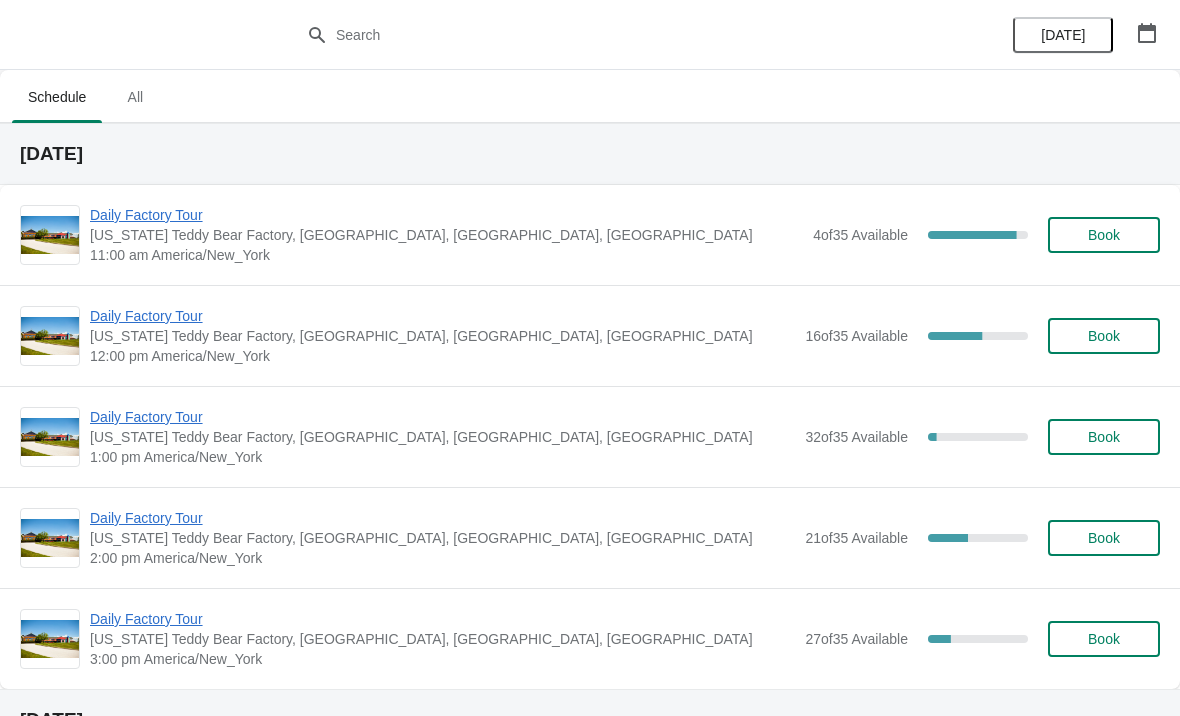 click on "Daily Factory Tour" at bounding box center [446, 215] 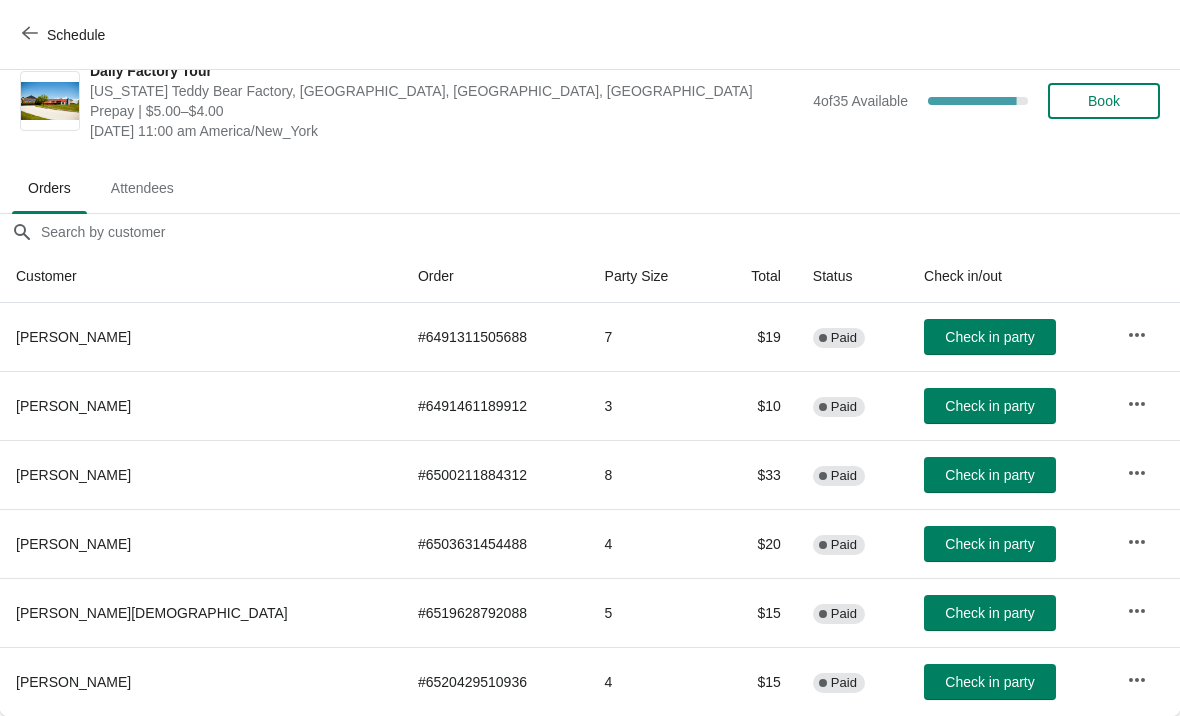 scroll, scrollTop: 29, scrollLeft: 0, axis: vertical 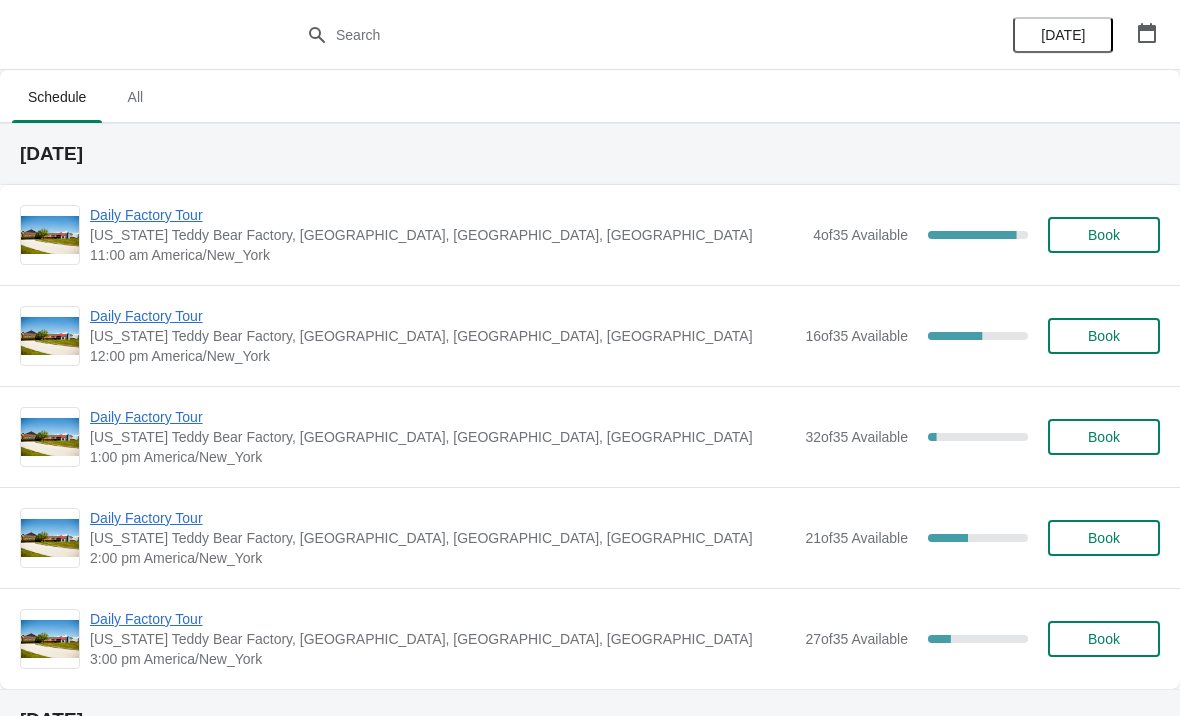 click on "Daily Factory Tour" at bounding box center [442, 316] 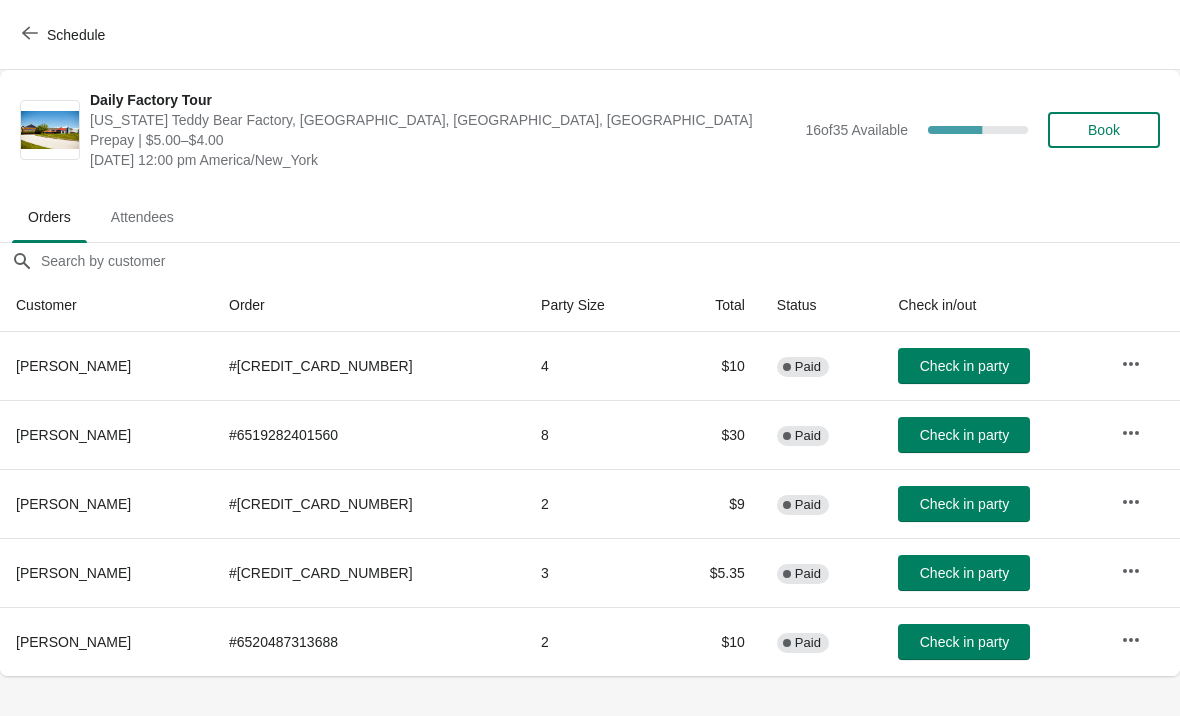 click on "Schedule" at bounding box center [65, 35] 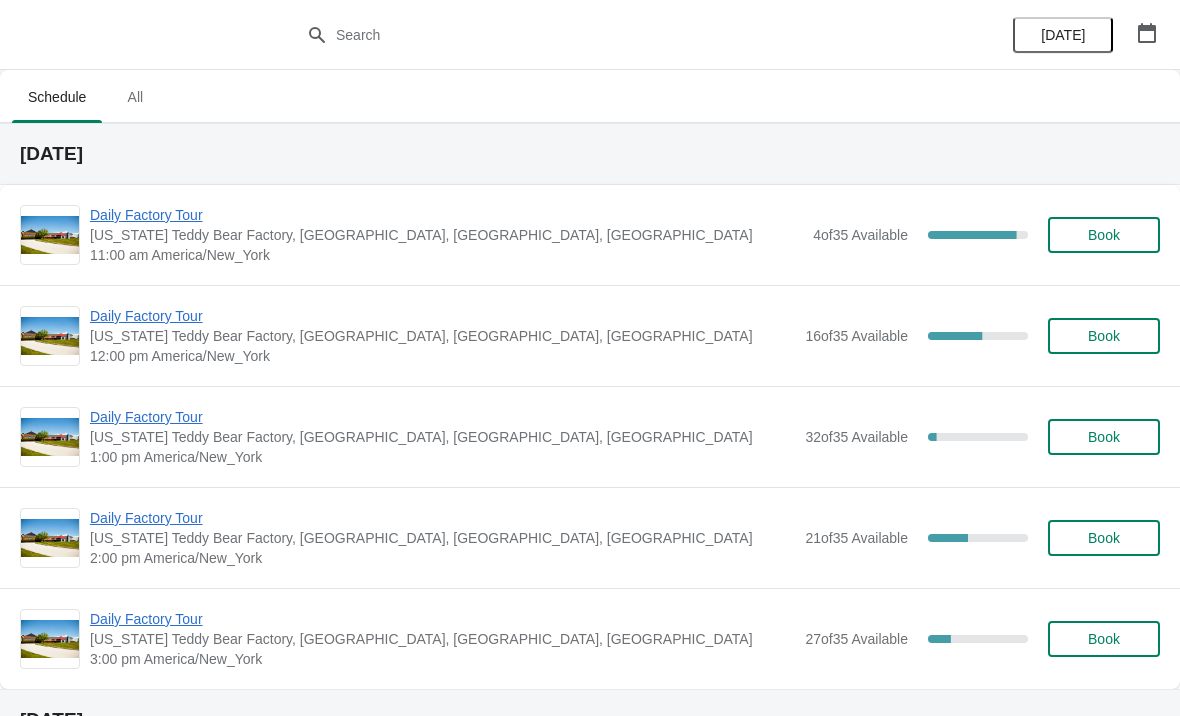 click on "Daily Factory Tour" at bounding box center [442, 417] 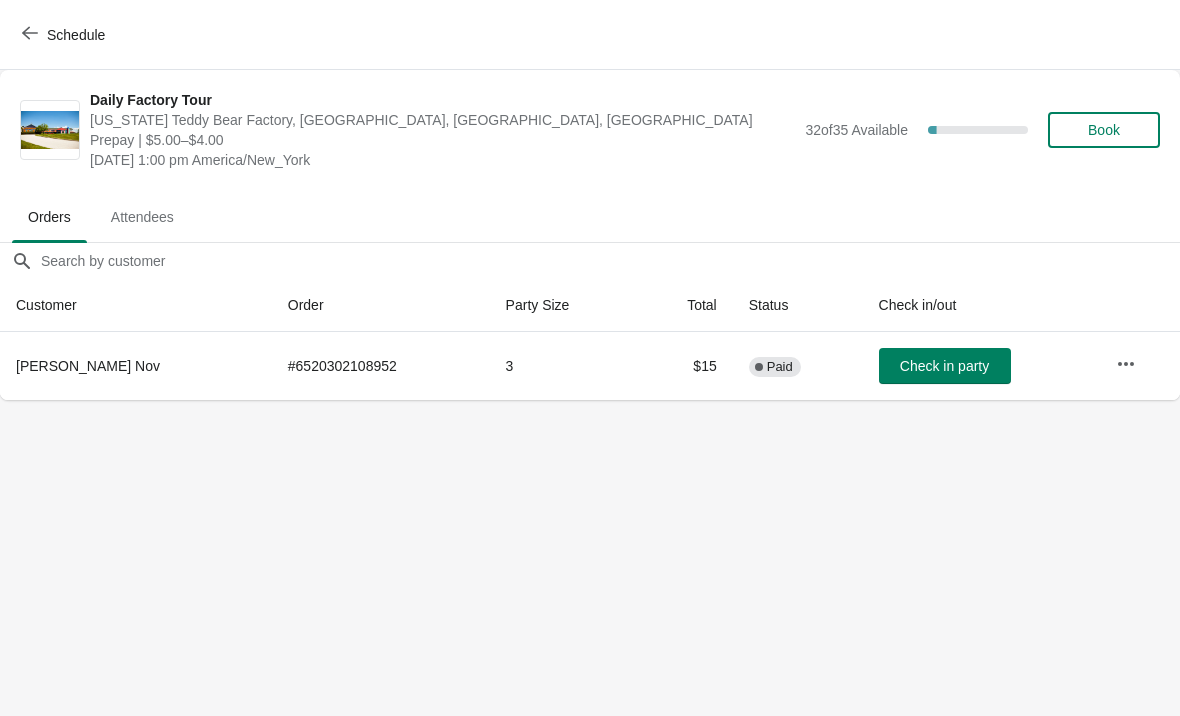 click on "Schedule" at bounding box center (65, 34) 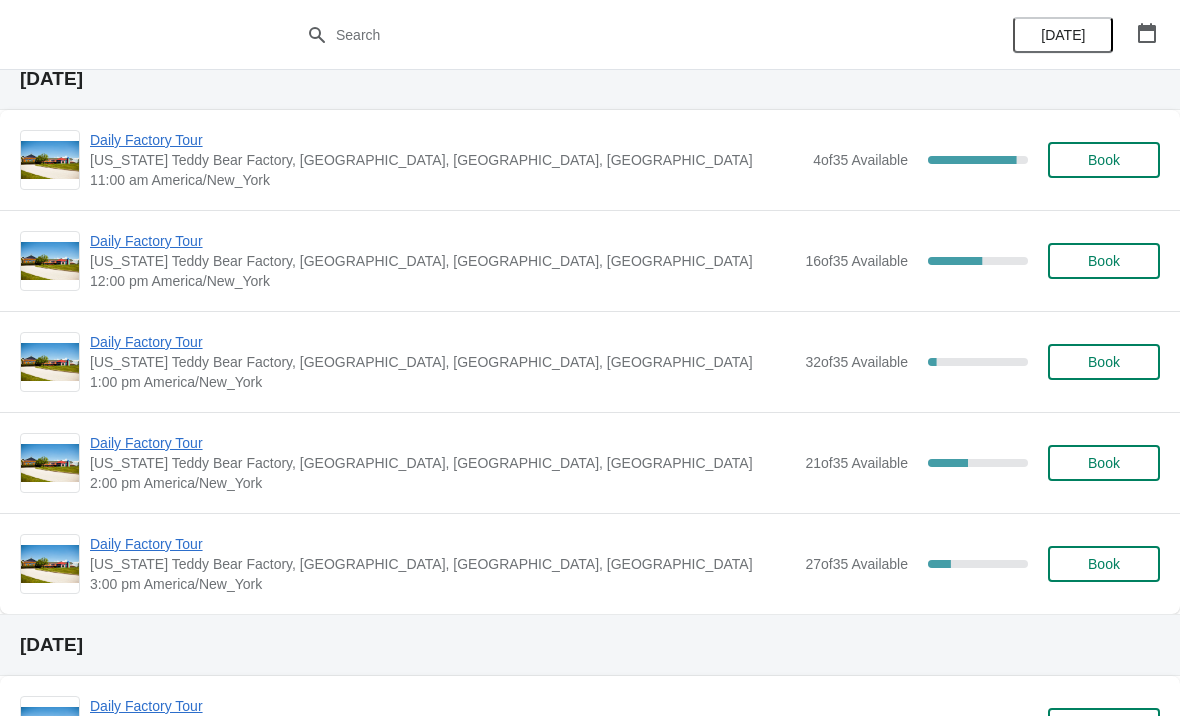 scroll, scrollTop: 80, scrollLeft: 0, axis: vertical 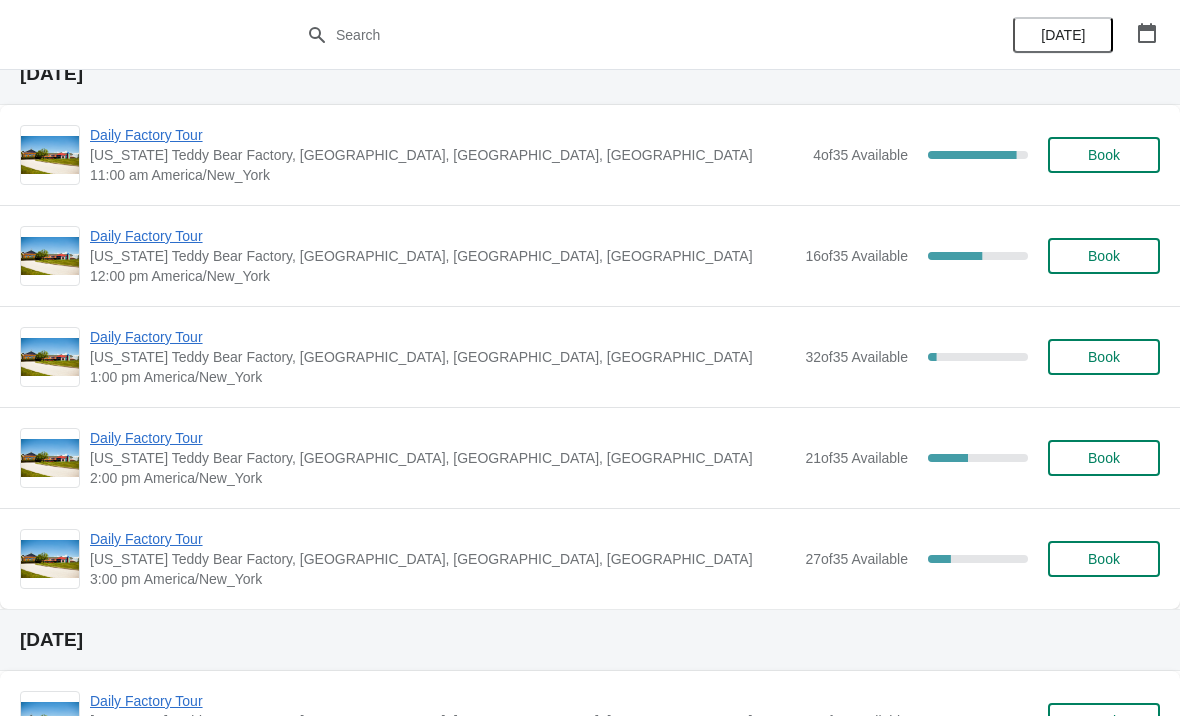 click on "Daily Factory Tour" at bounding box center [442, 438] 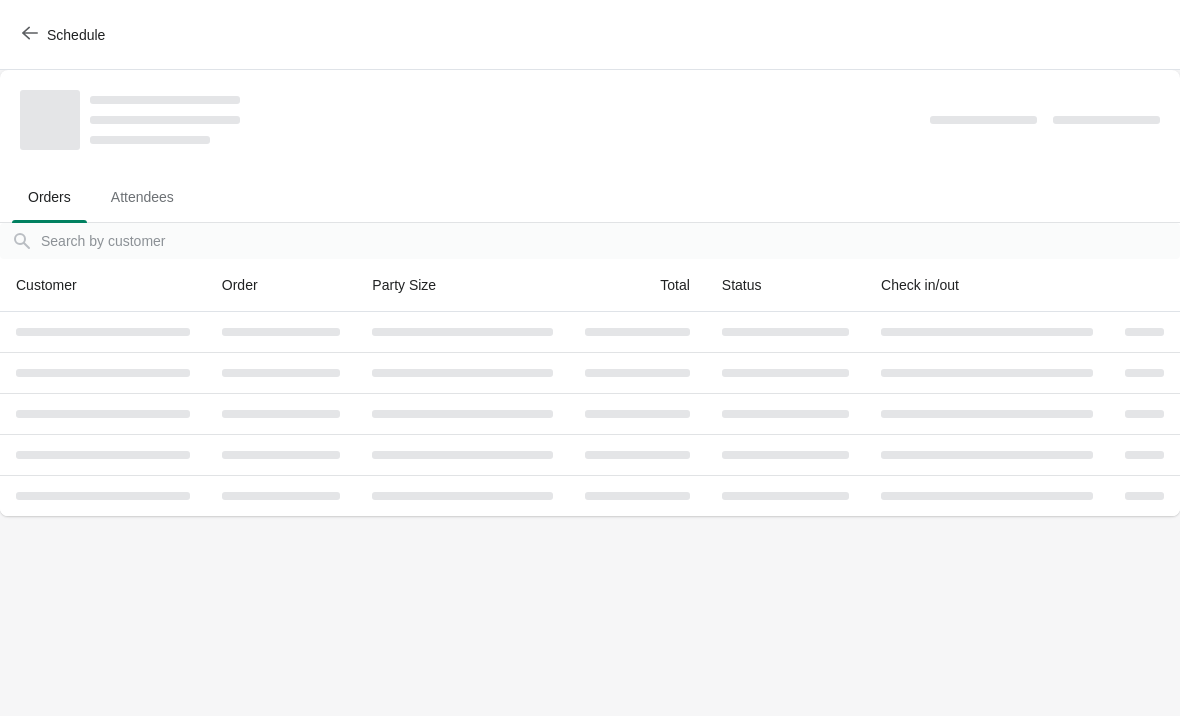 scroll, scrollTop: 0, scrollLeft: 0, axis: both 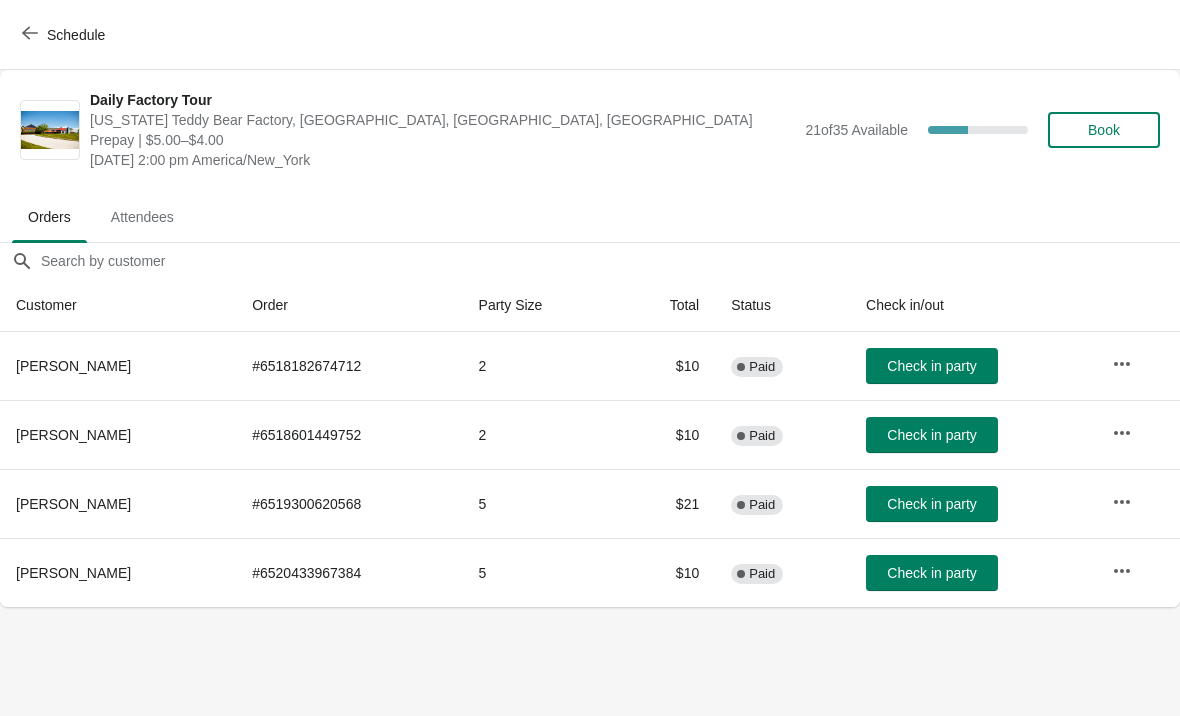 click 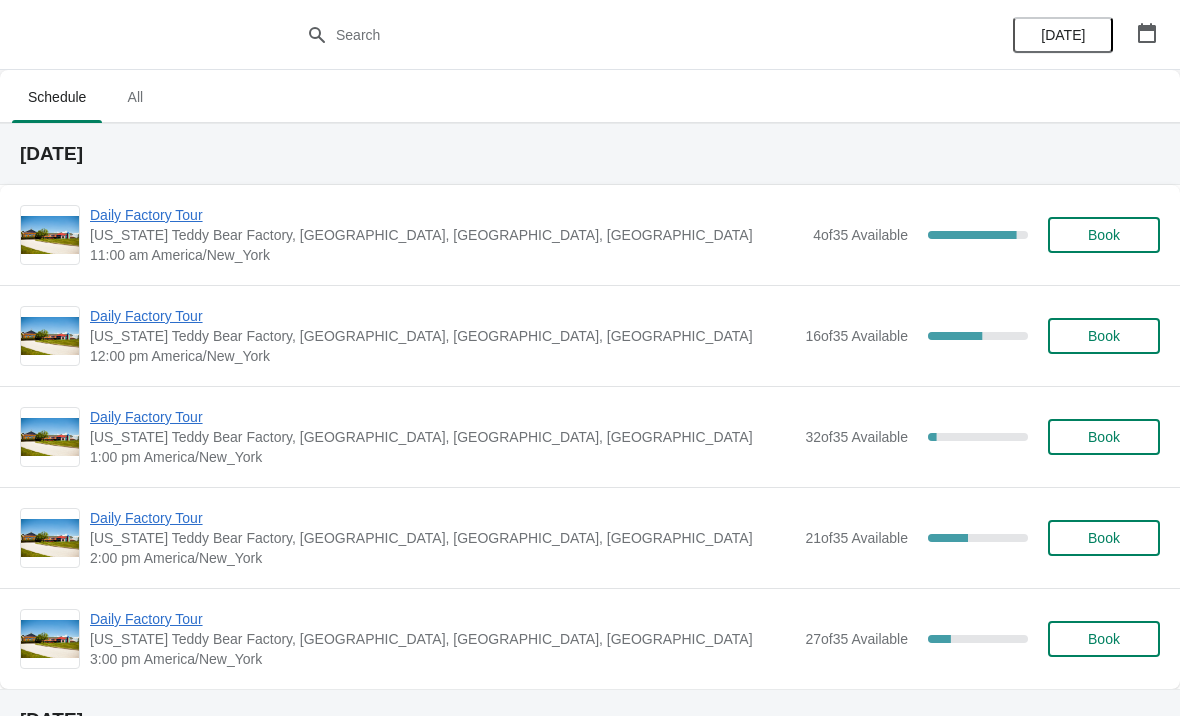 click on "Daily Factory Tour" at bounding box center (442, 417) 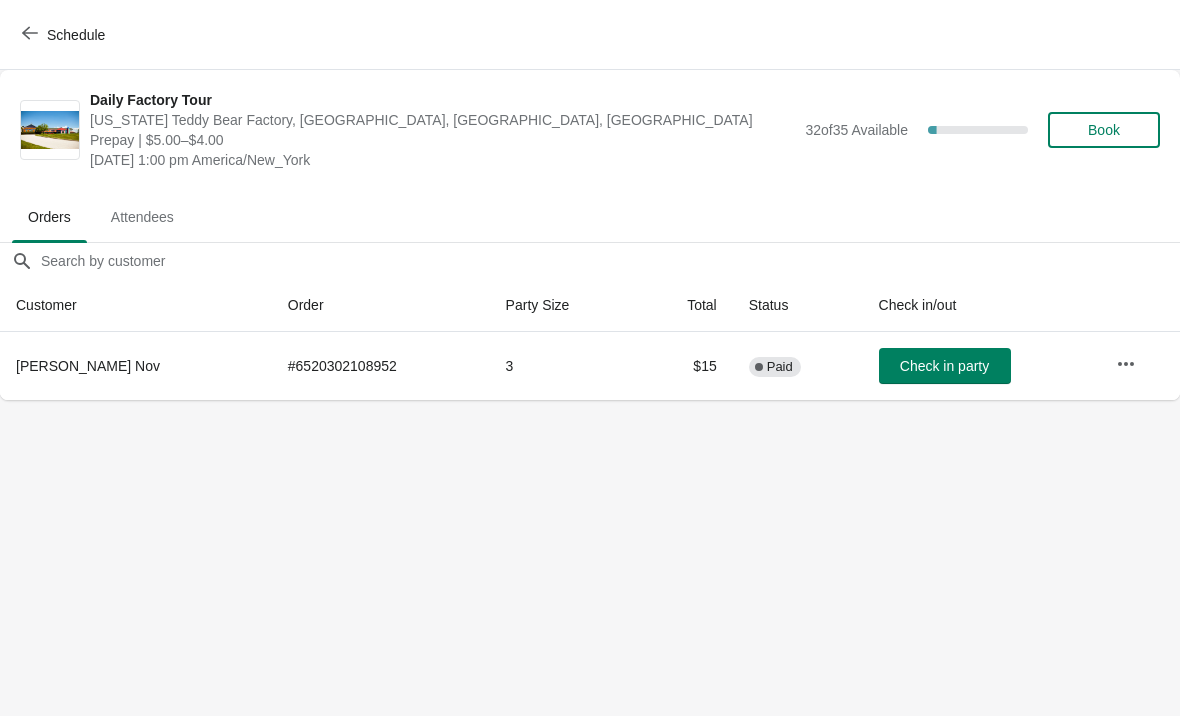 click on "Book" at bounding box center (1104, 130) 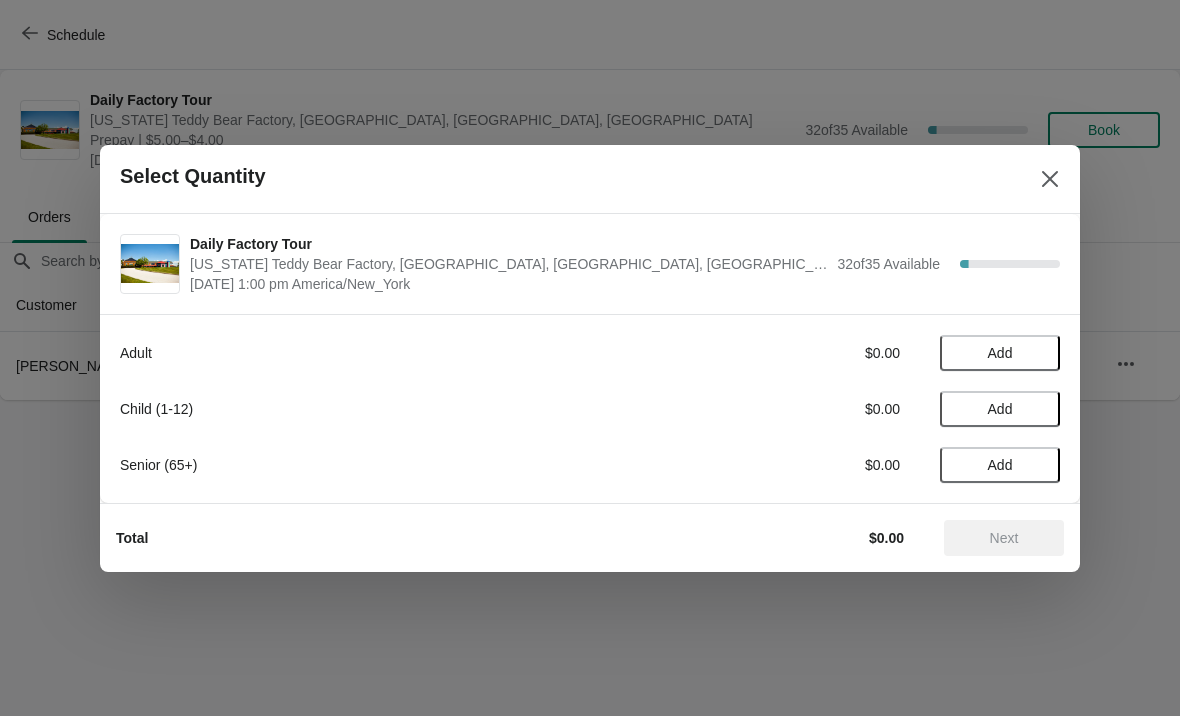 click on "Add" at bounding box center (1000, 409) 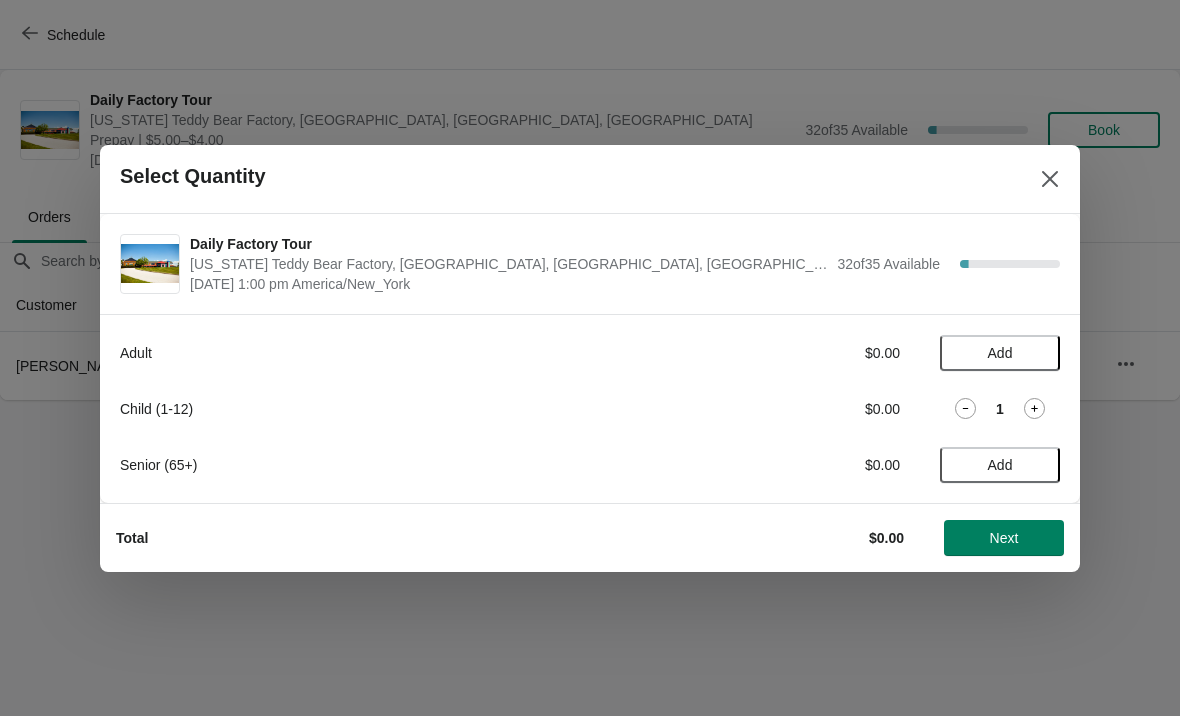 click 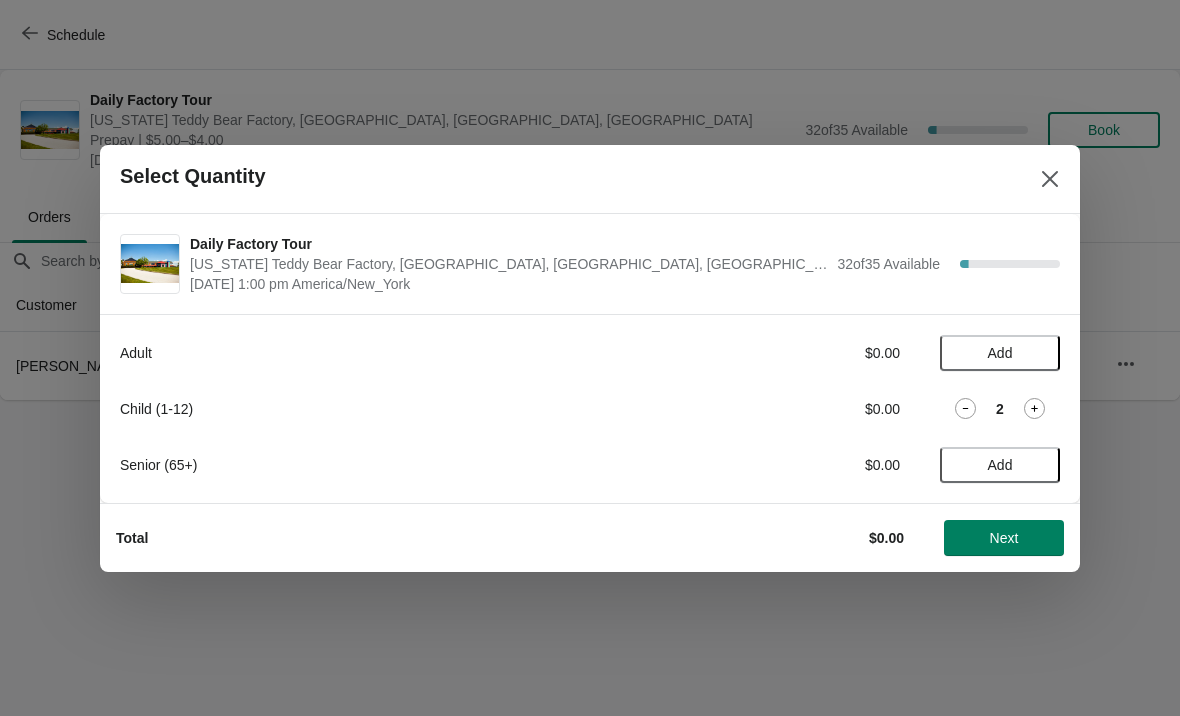 click 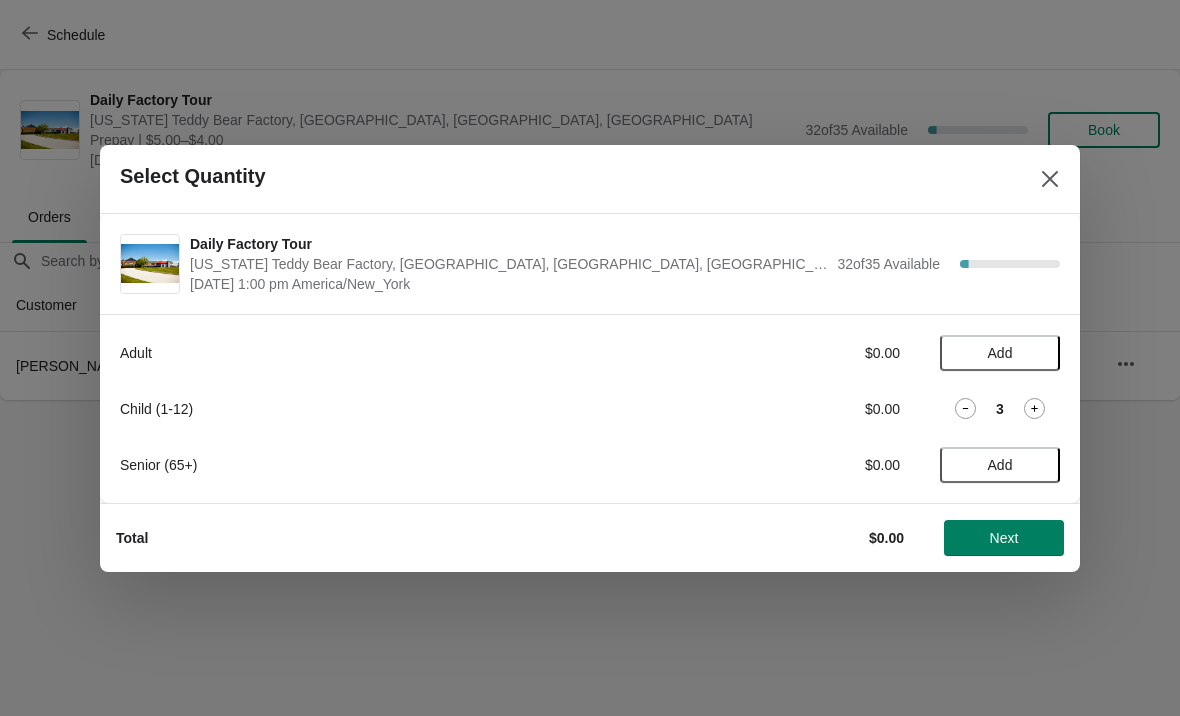 click on "Next" at bounding box center (1004, 538) 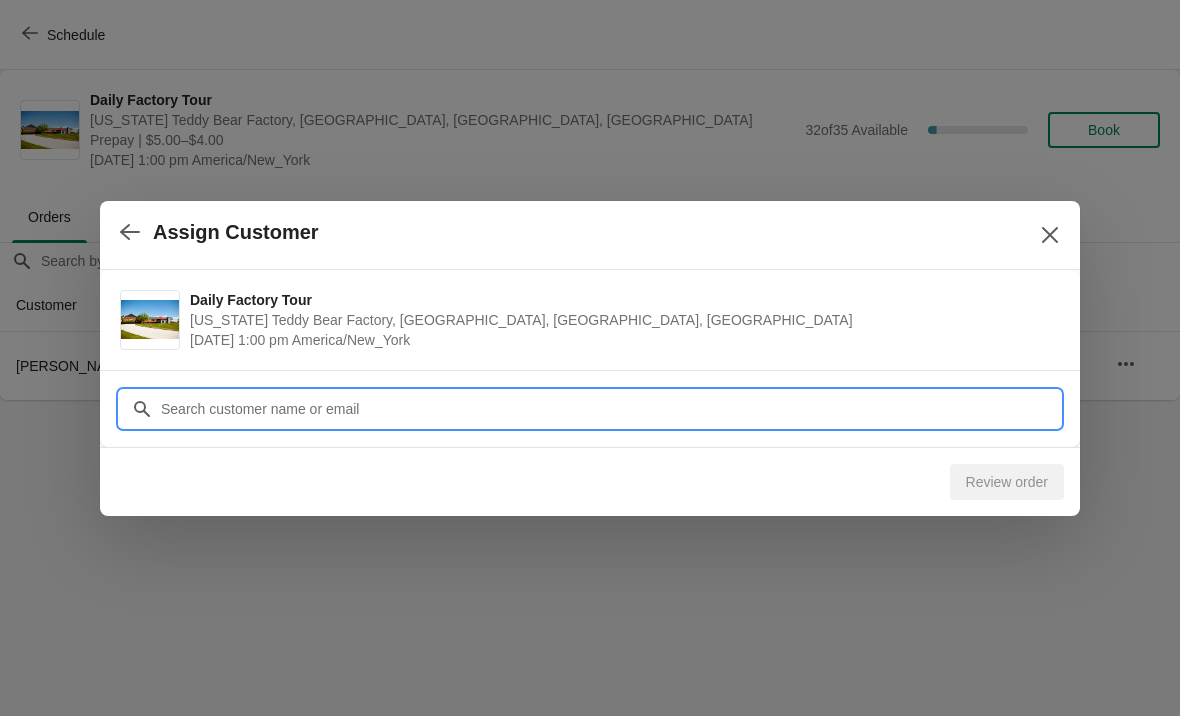 click on "Customer" at bounding box center [610, 409] 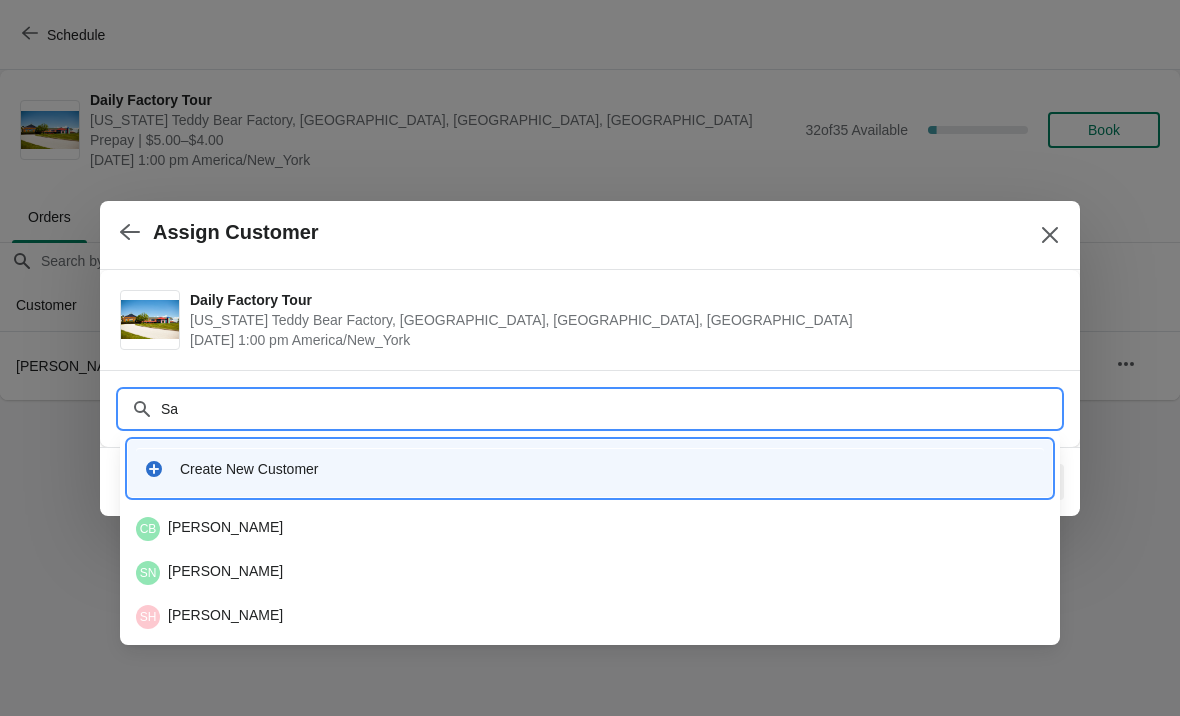 type on "S" 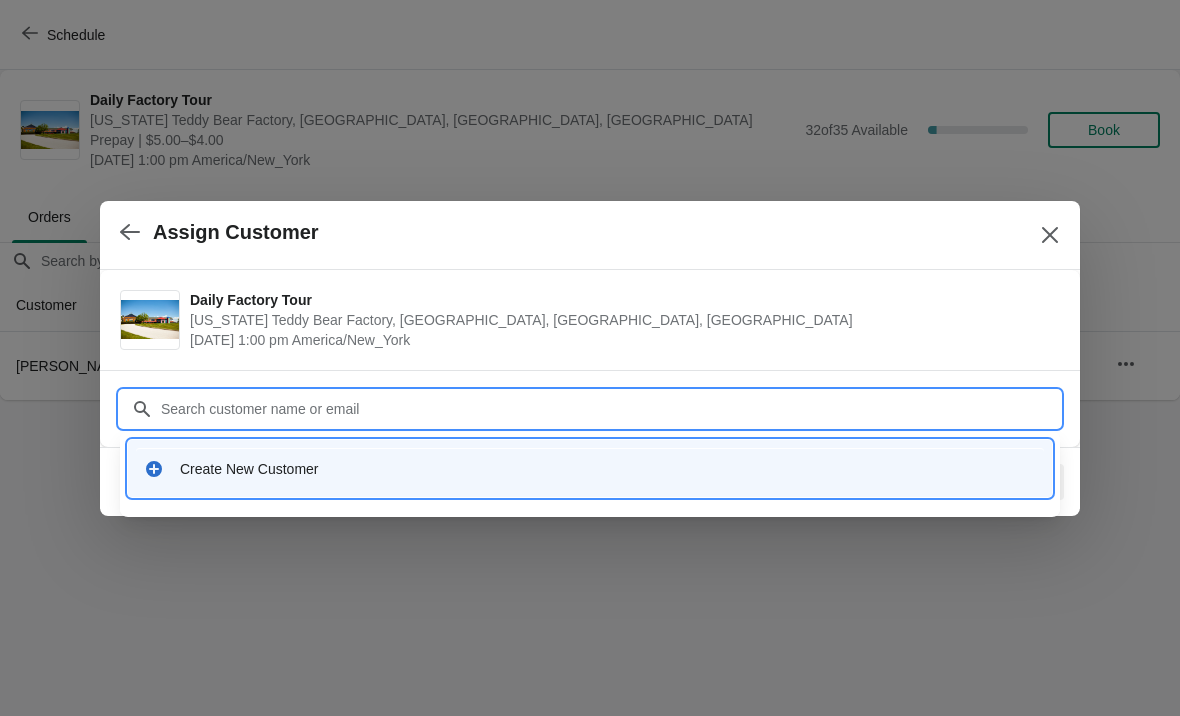 click on "Customer" at bounding box center [590, 399] 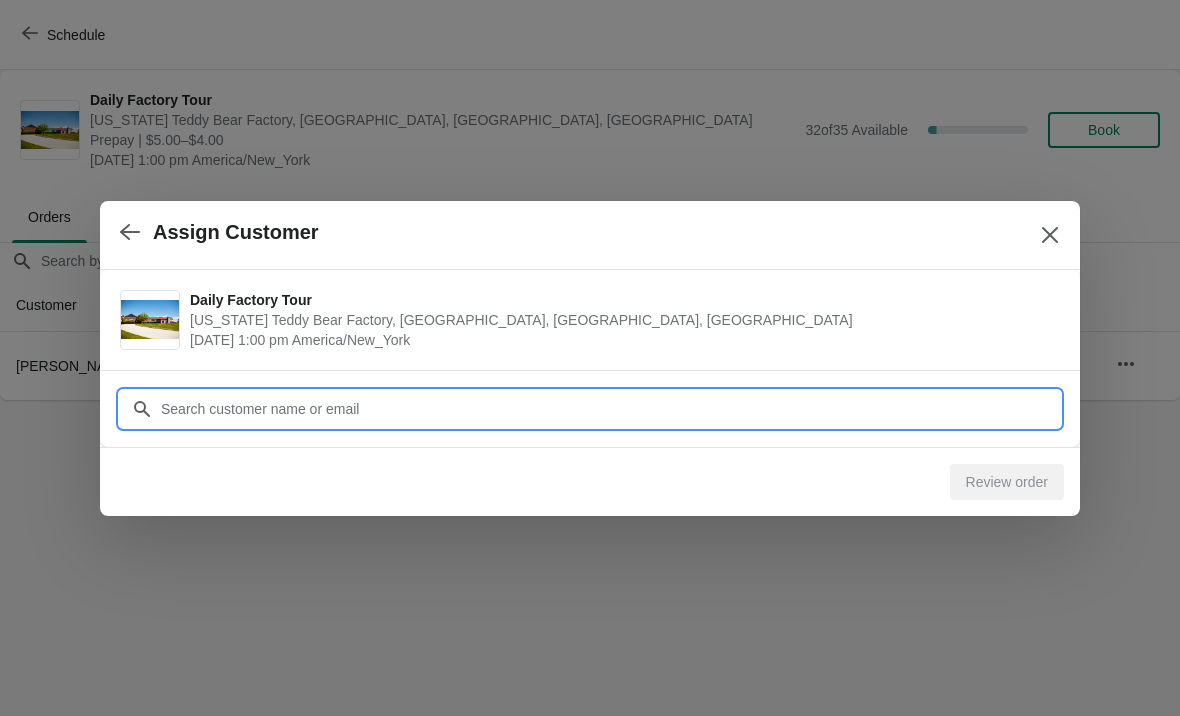 click on "Assign Customer Daily Factory Tour Vermont Teddy Bear Factory, Shelburne Road, Shelburne, VT, USA July 18 | 1:00 pm America/New_York Customer Review order" at bounding box center [590, 400] 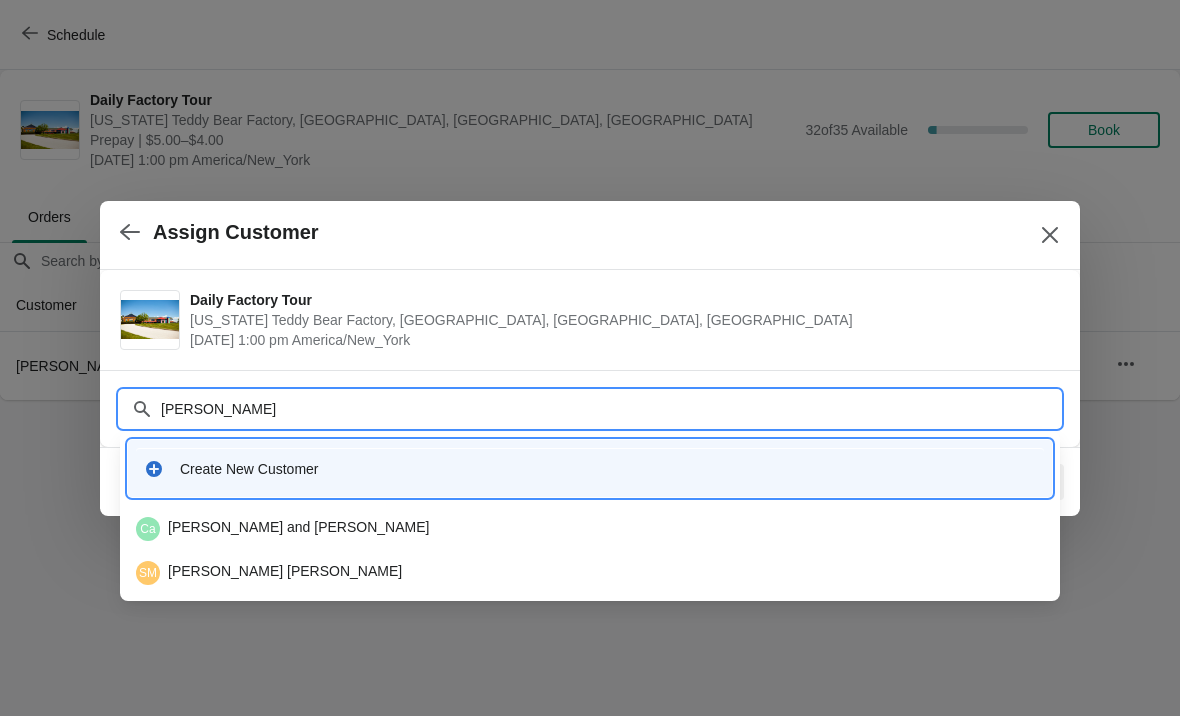 type on "Sarah Nov" 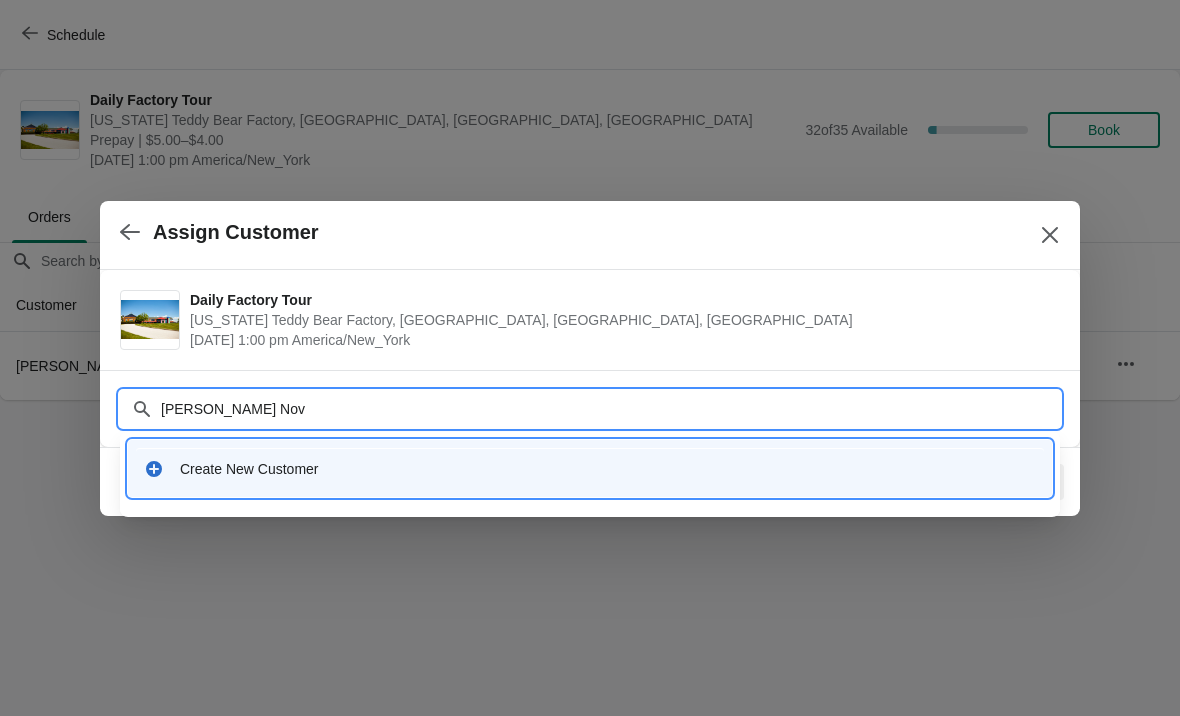 click on "Create New Customer" at bounding box center [590, 468] 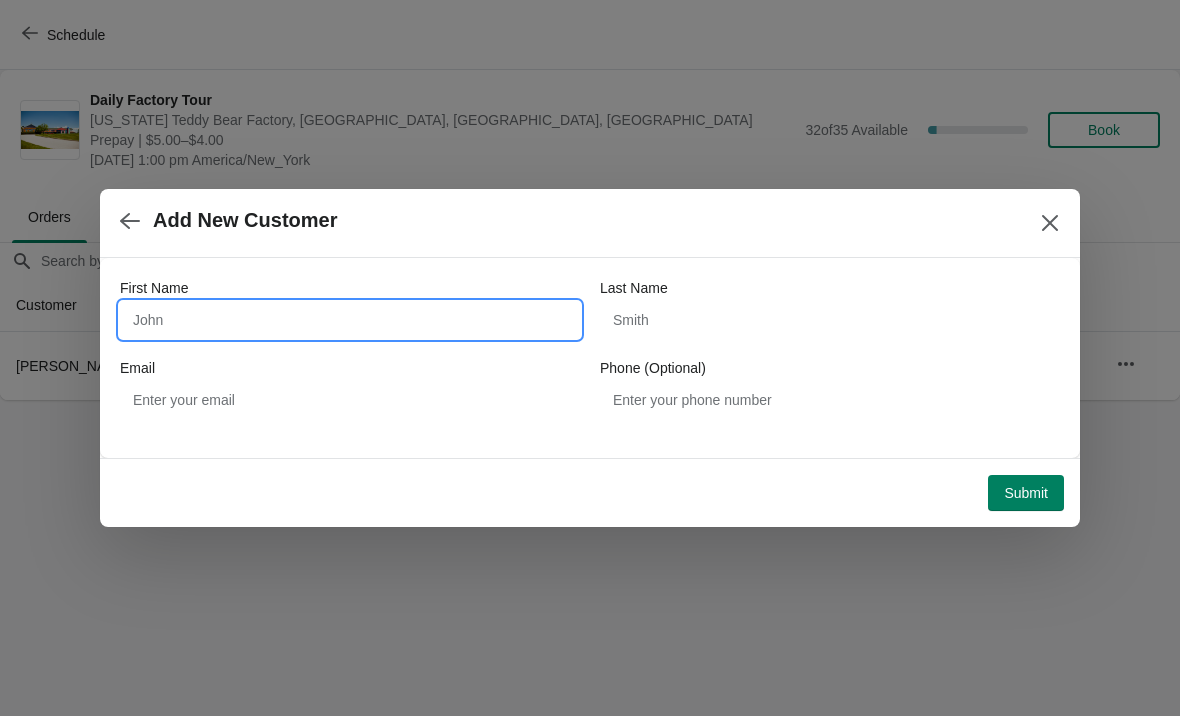 click on "First Name" at bounding box center (350, 320) 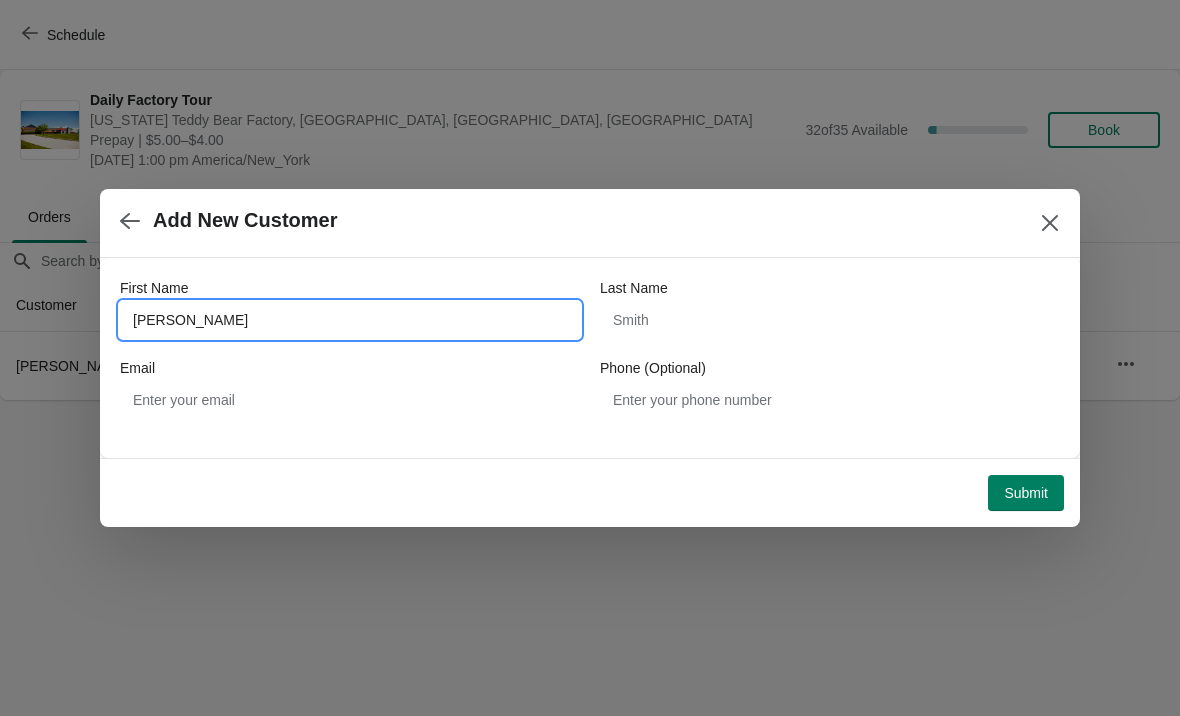 type on "Sarah" 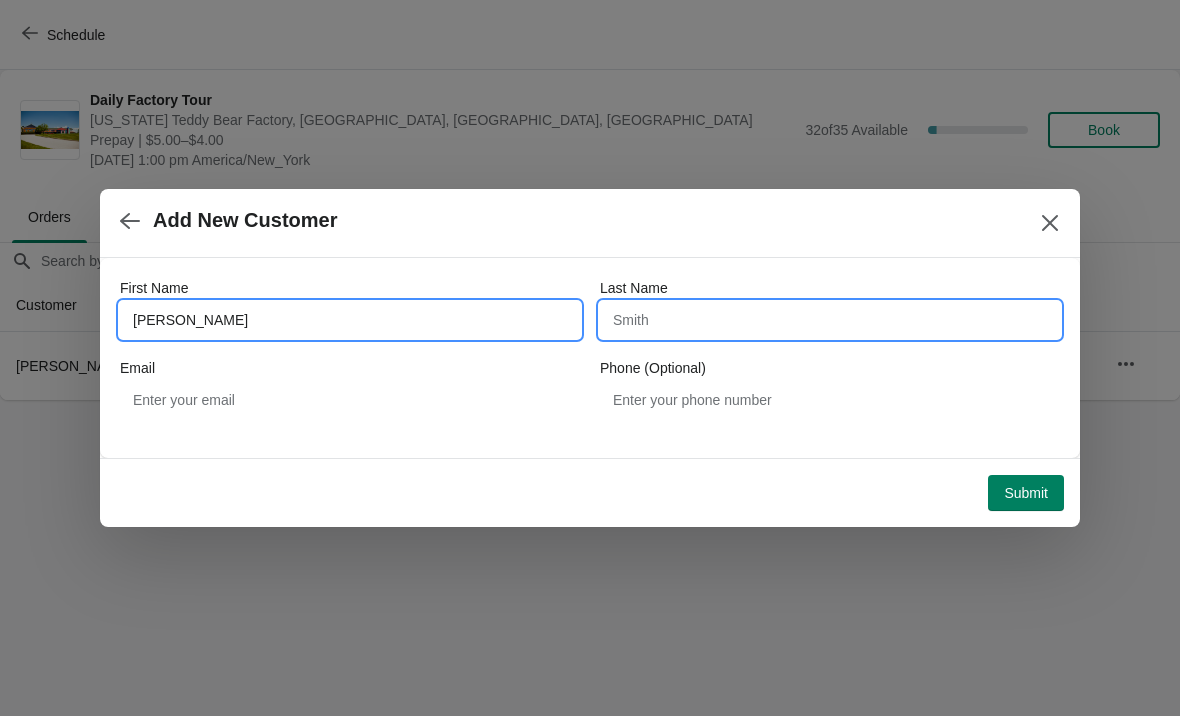 click on "Last Name" at bounding box center [830, 320] 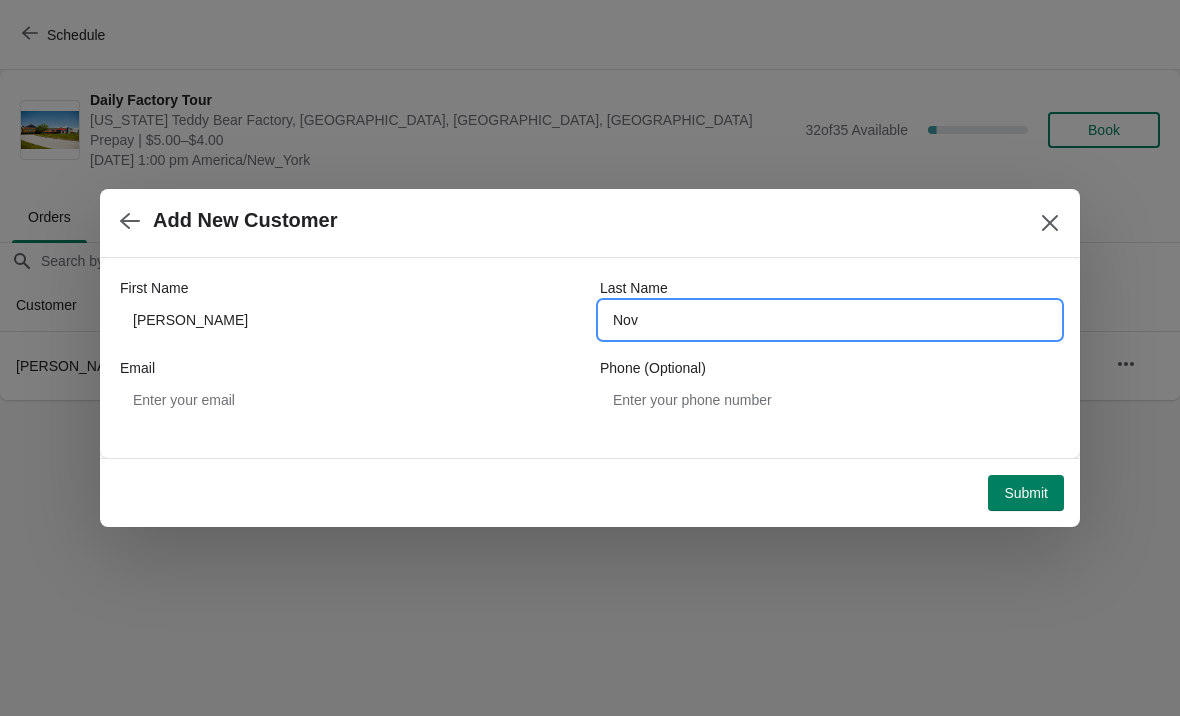 type on "Nov" 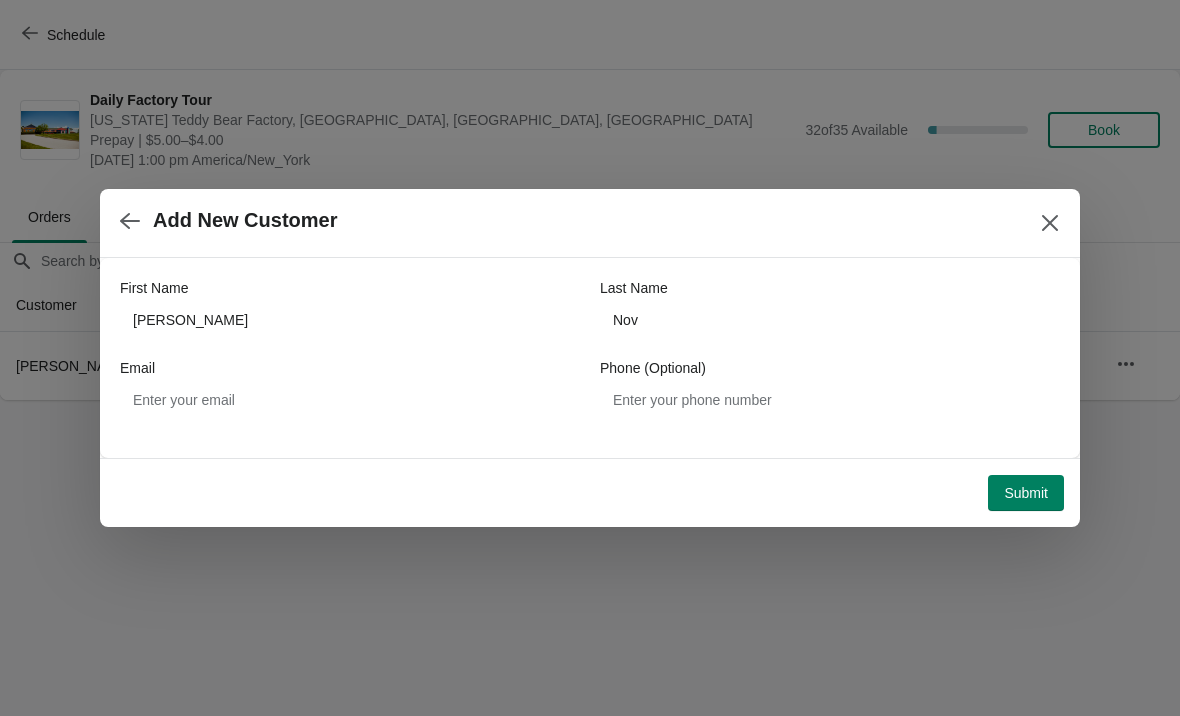 click on "Submit" at bounding box center (1026, 493) 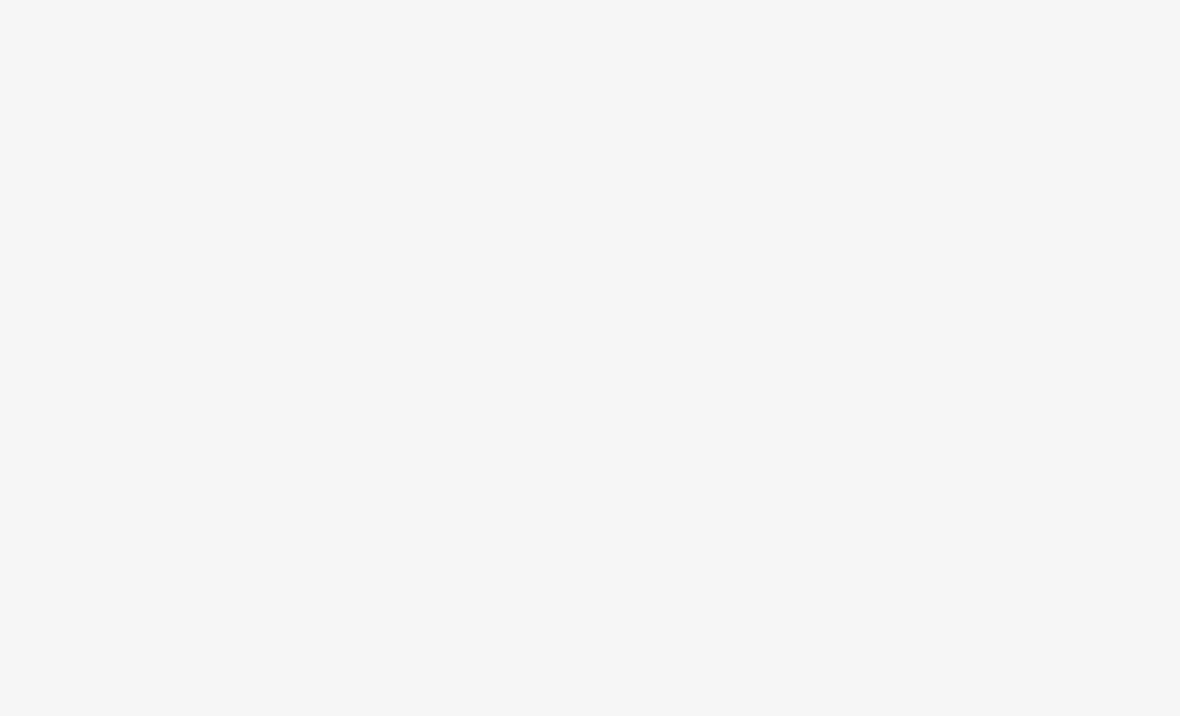scroll, scrollTop: 0, scrollLeft: 0, axis: both 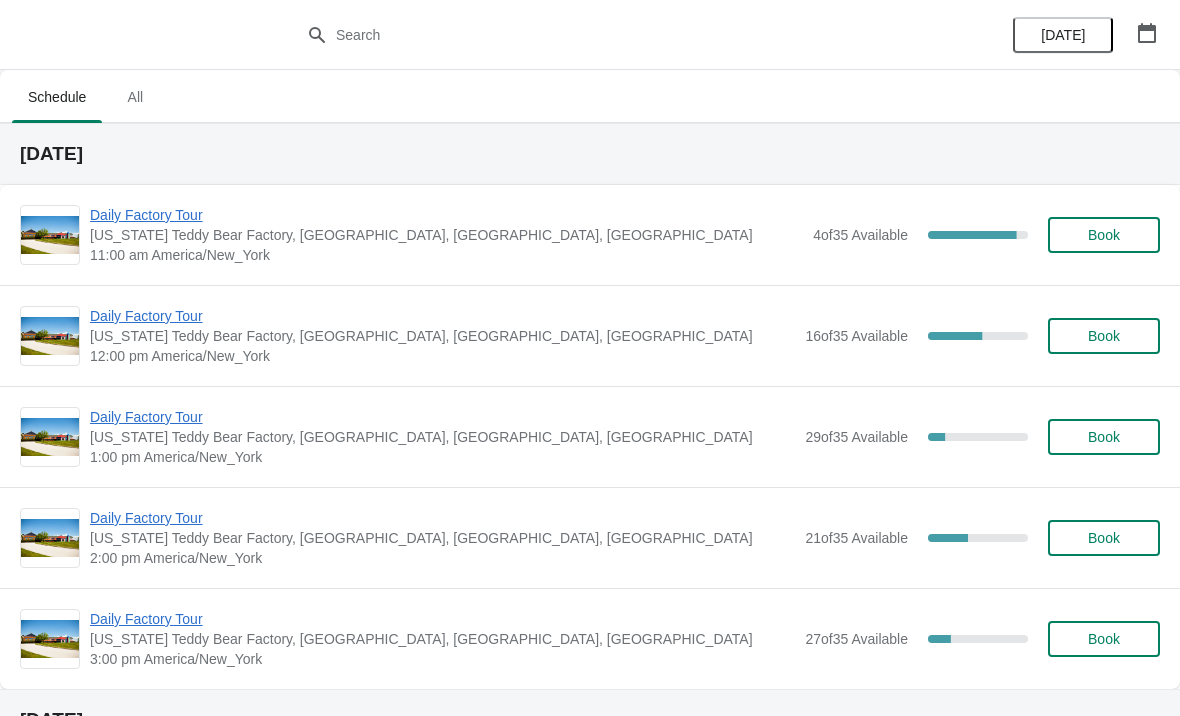click on "Daily Factory Tour" at bounding box center [442, 417] 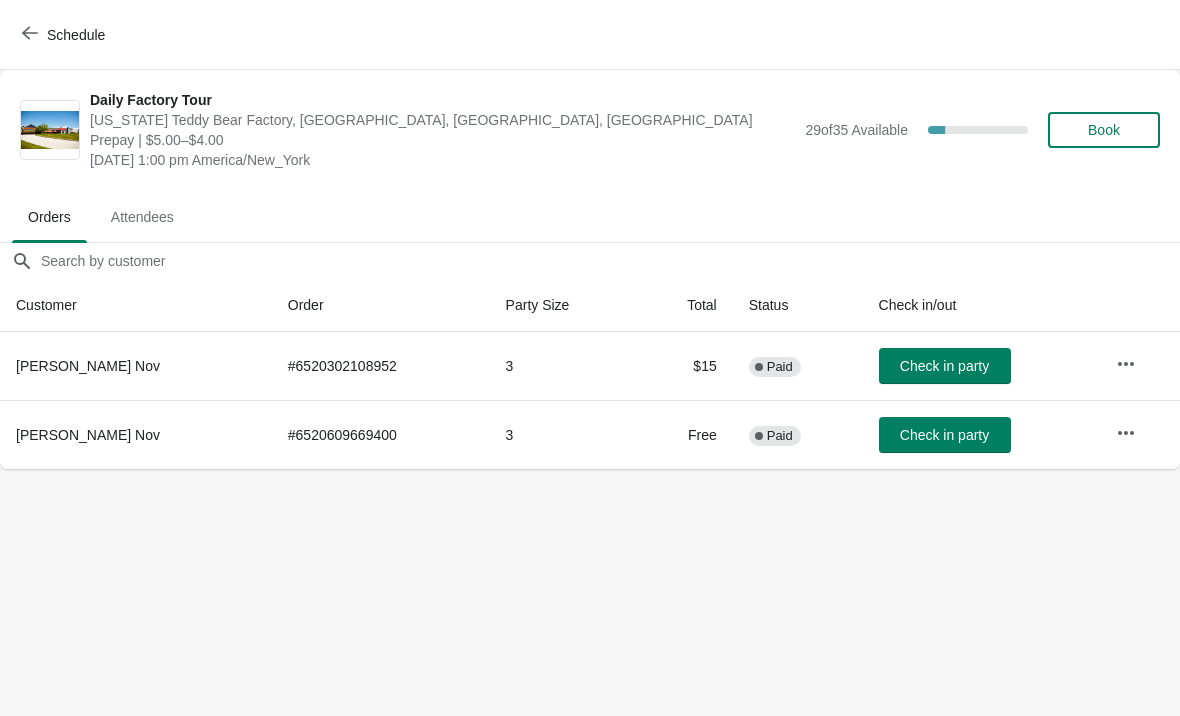 click 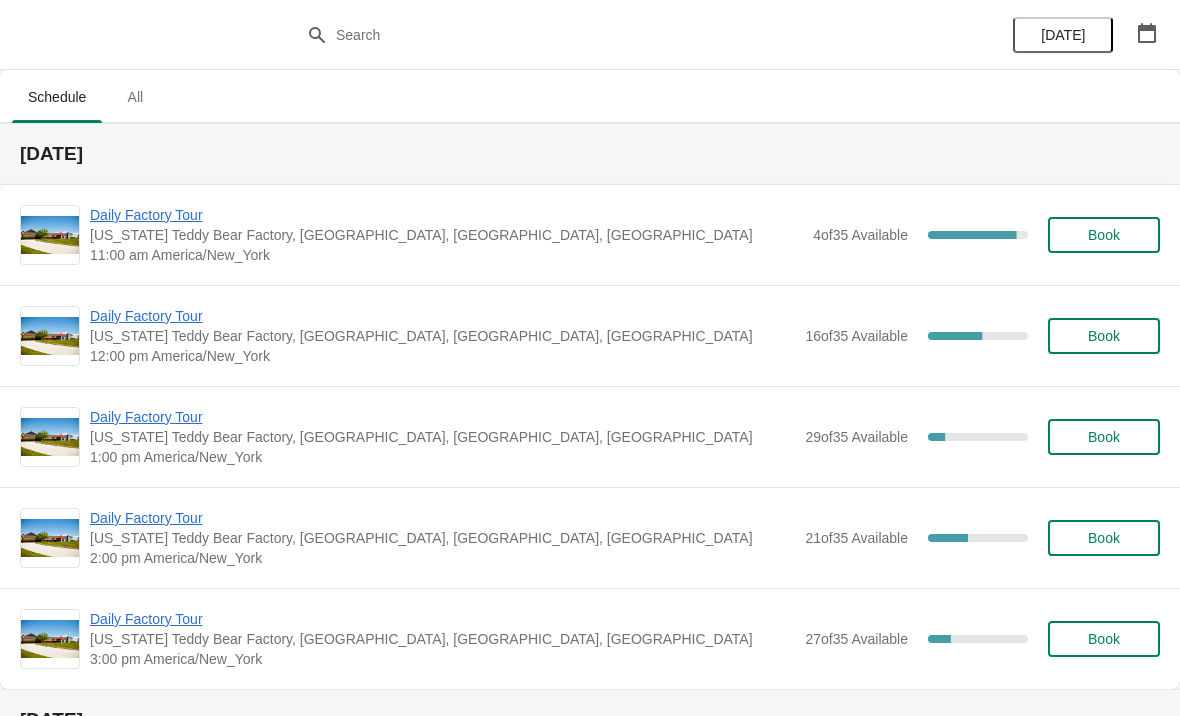 click on "Daily Factory Tour" at bounding box center [442, 518] 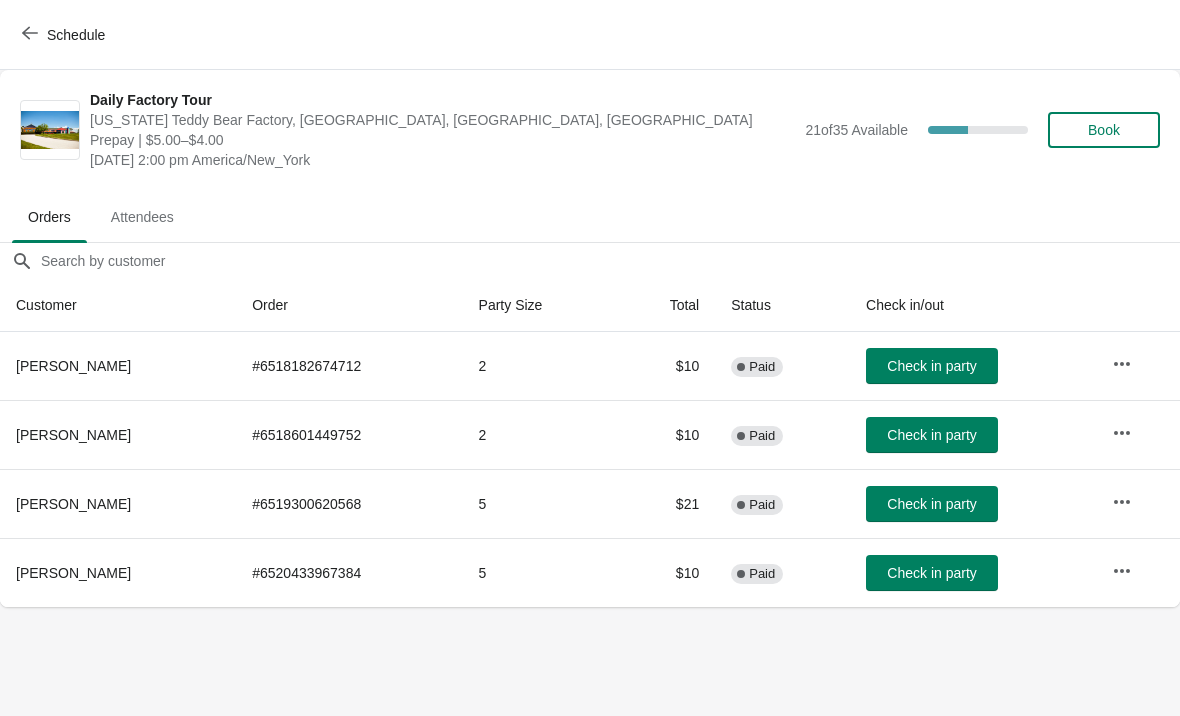 click on "Schedule" at bounding box center [65, 34] 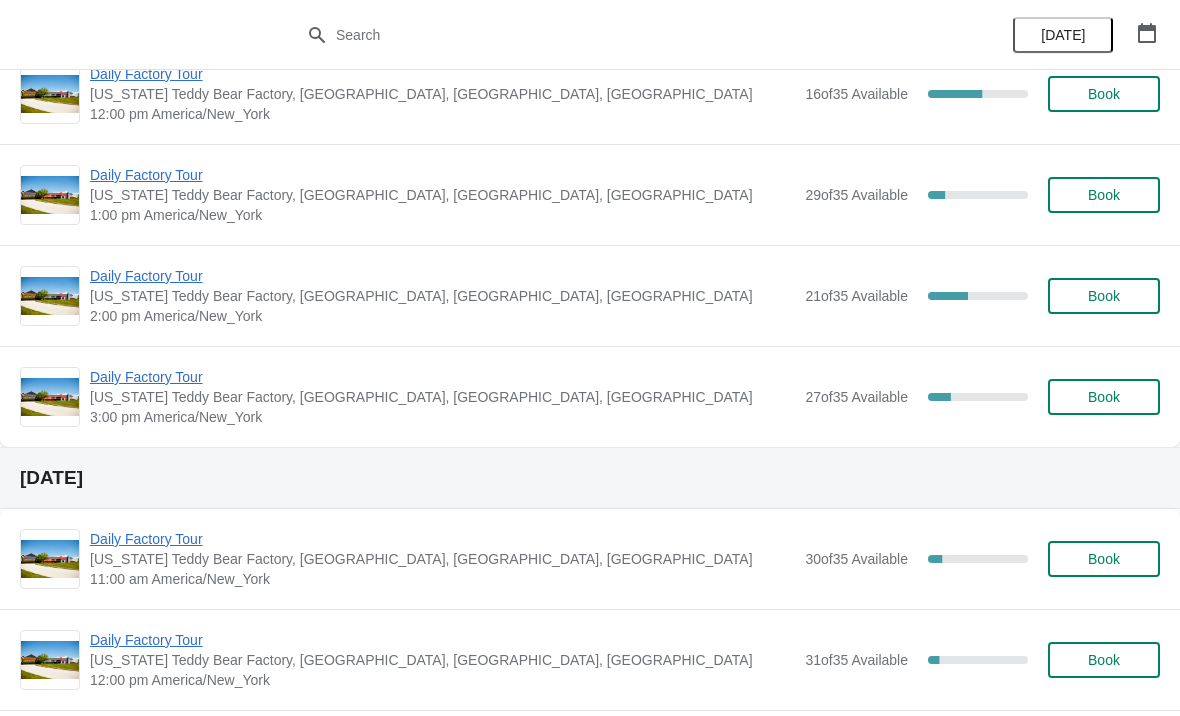 scroll, scrollTop: 243, scrollLeft: 0, axis: vertical 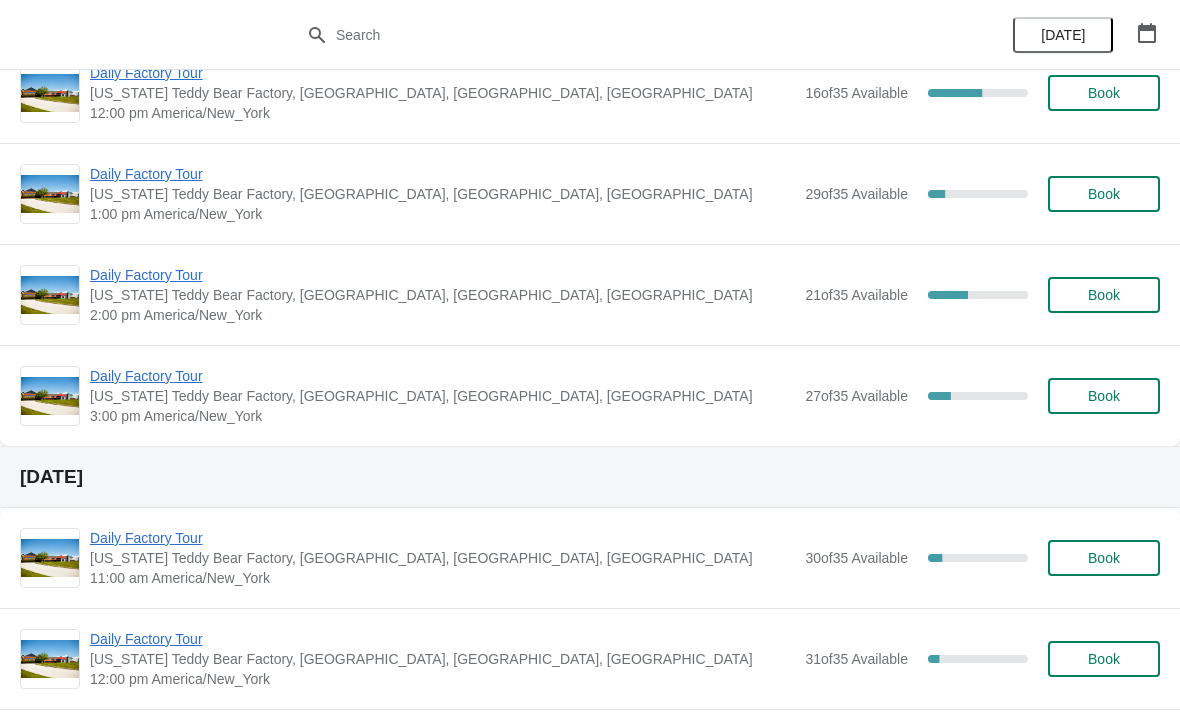 click on "Daily Factory Tour" at bounding box center (442, 376) 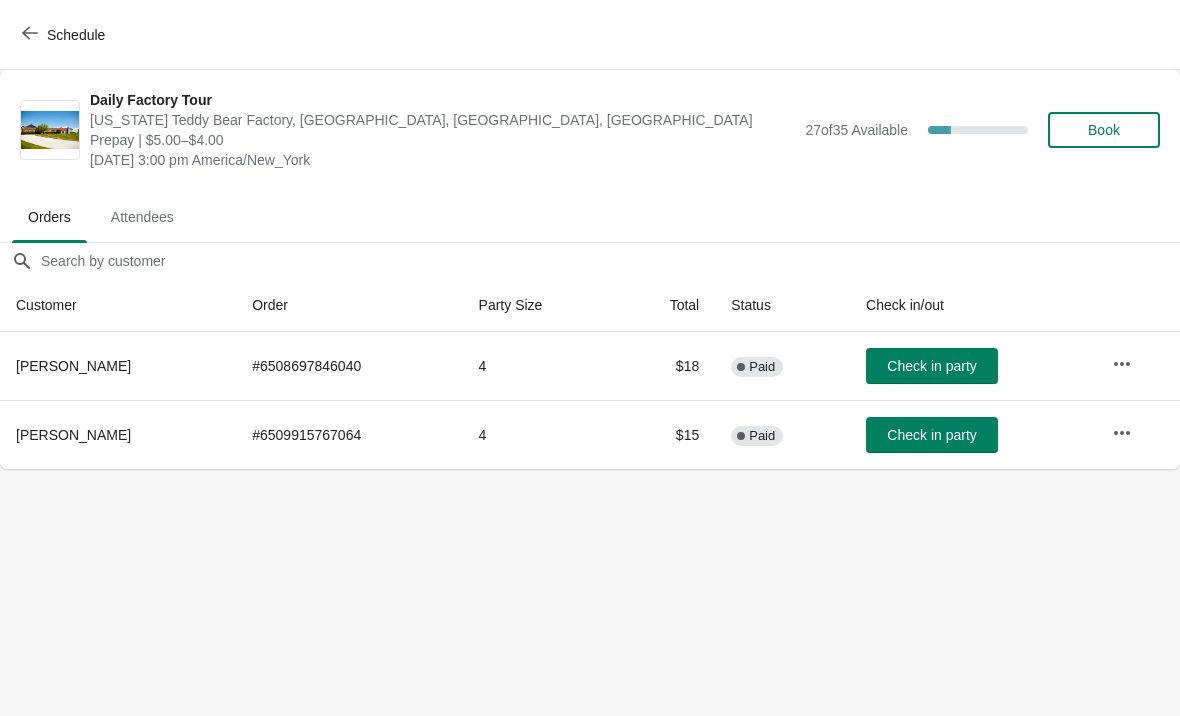 click 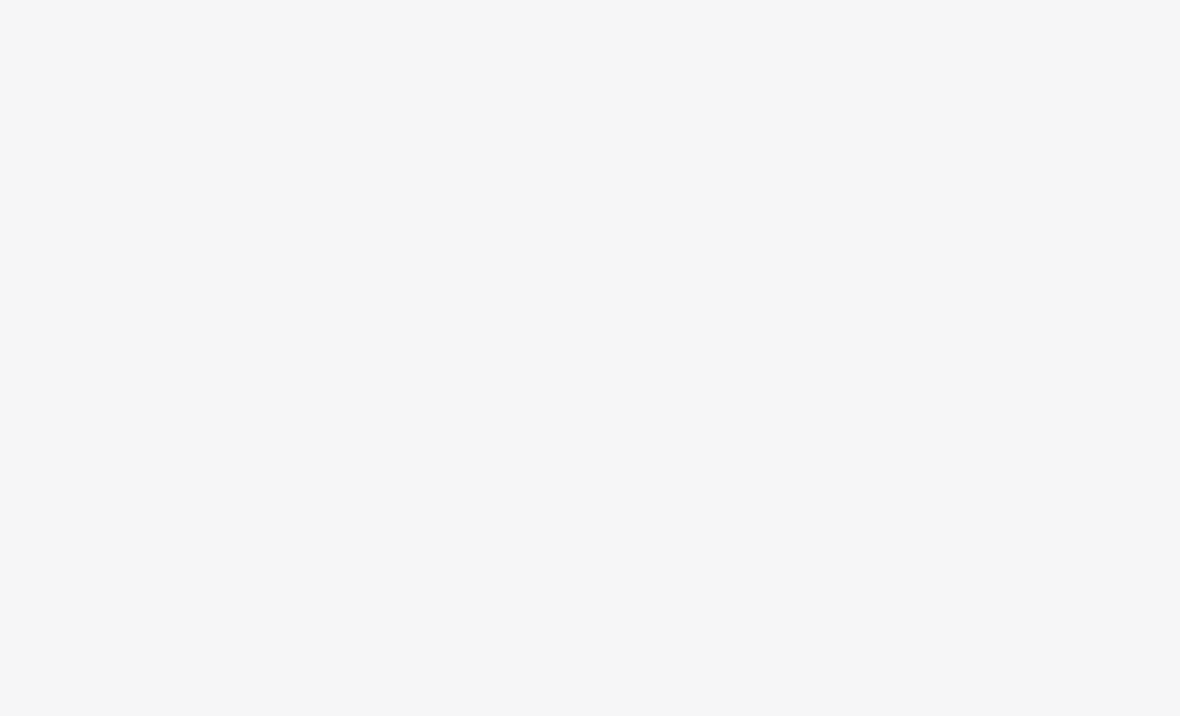 scroll, scrollTop: 0, scrollLeft: 0, axis: both 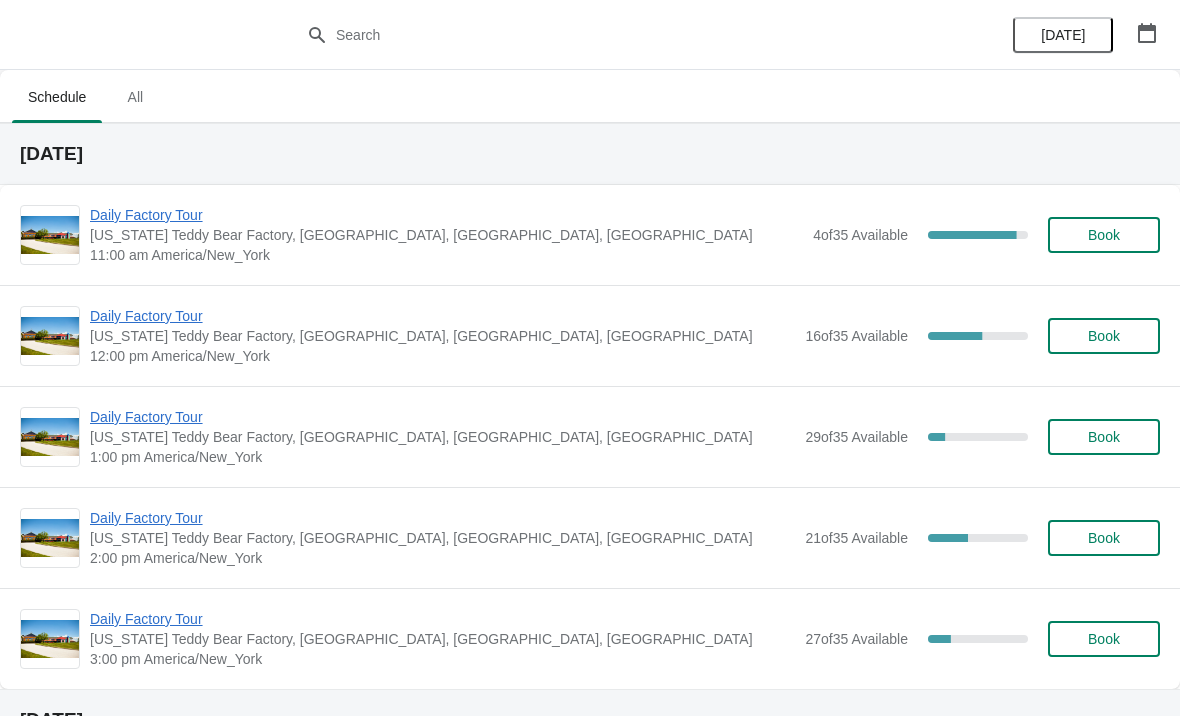 click on "Daily Factory Tour" at bounding box center [446, 215] 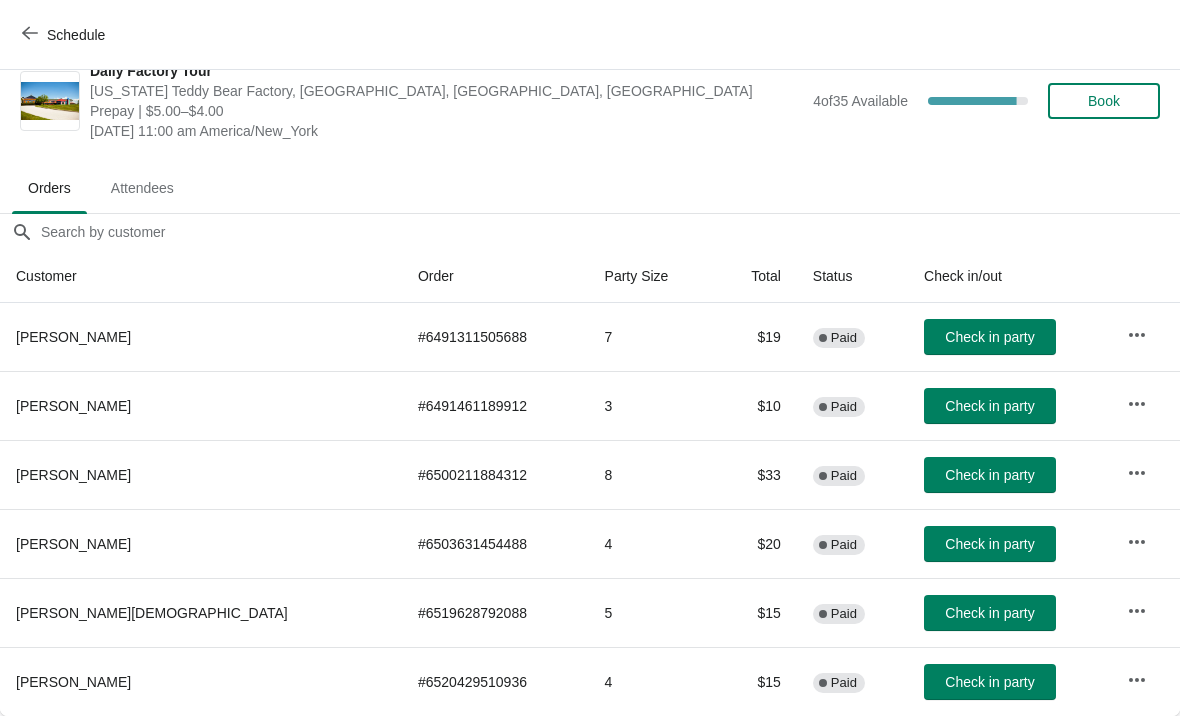 scroll, scrollTop: 29, scrollLeft: 0, axis: vertical 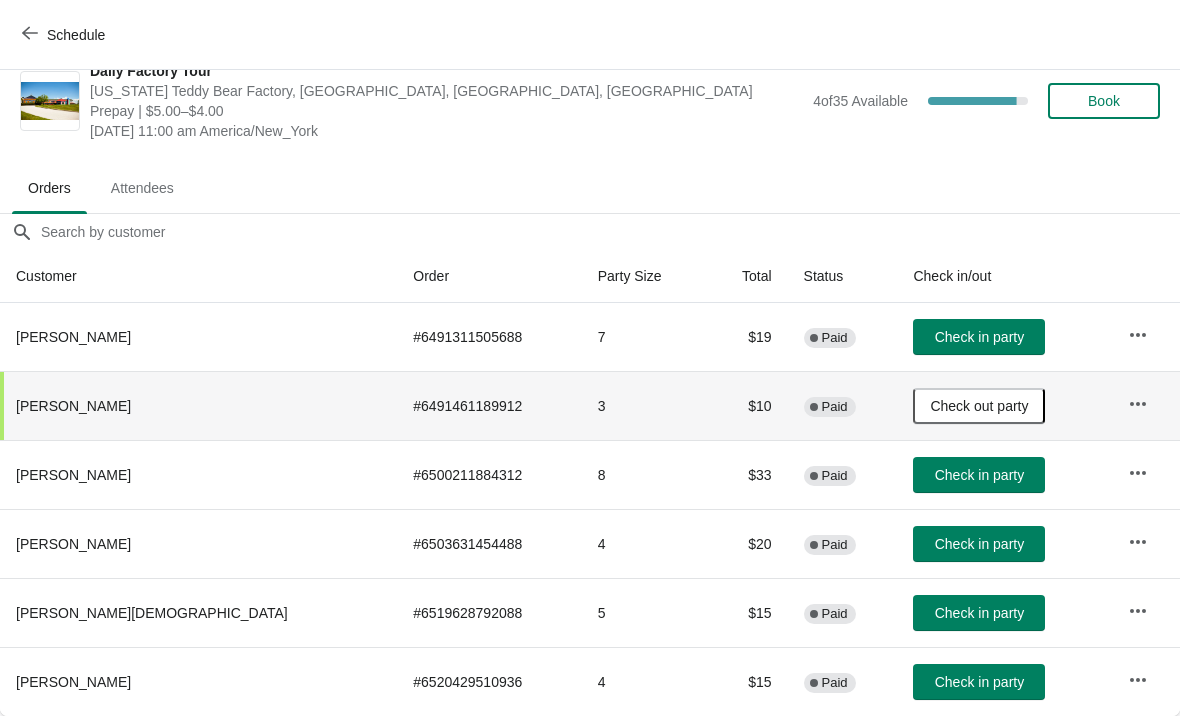 click on "Check in party" at bounding box center [979, 544] 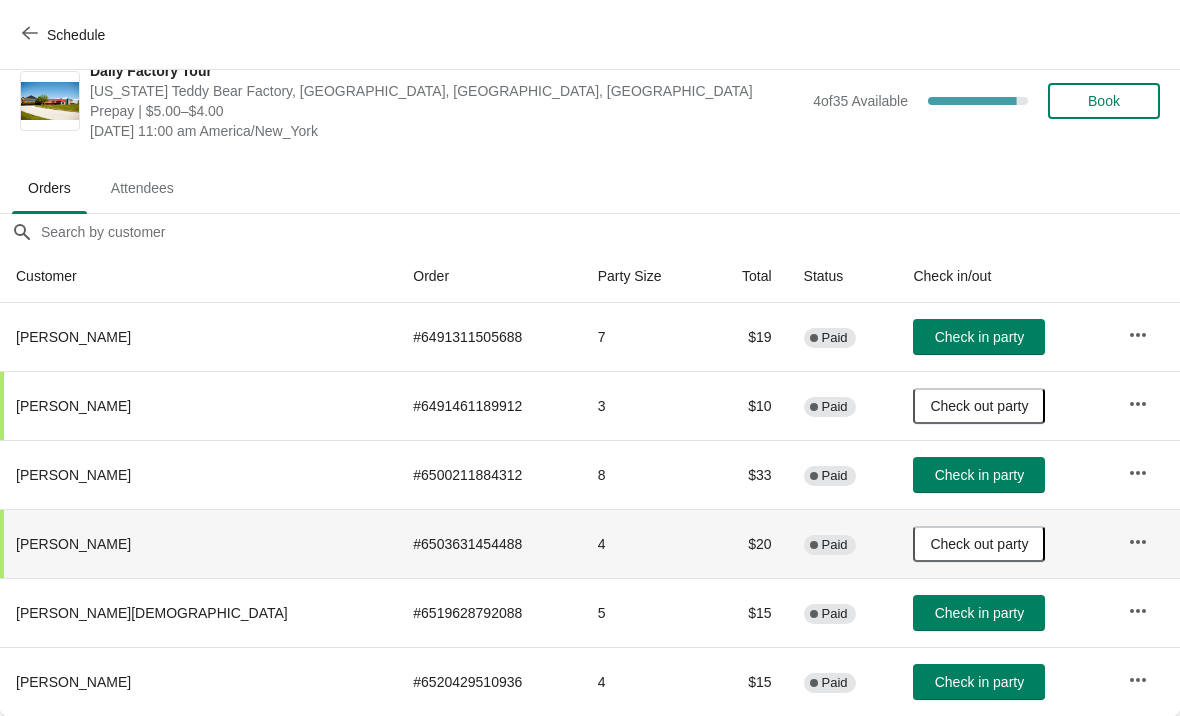 click on "Check in party" at bounding box center [979, 682] 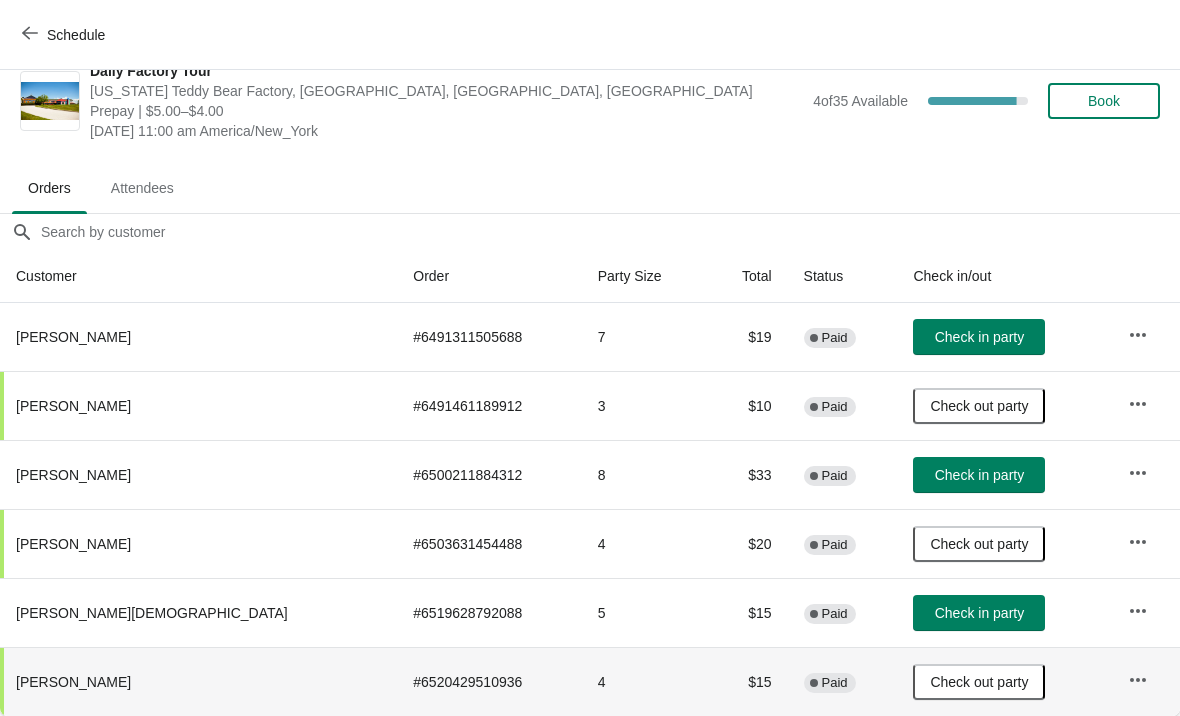 click on "Check in party" at bounding box center (979, 613) 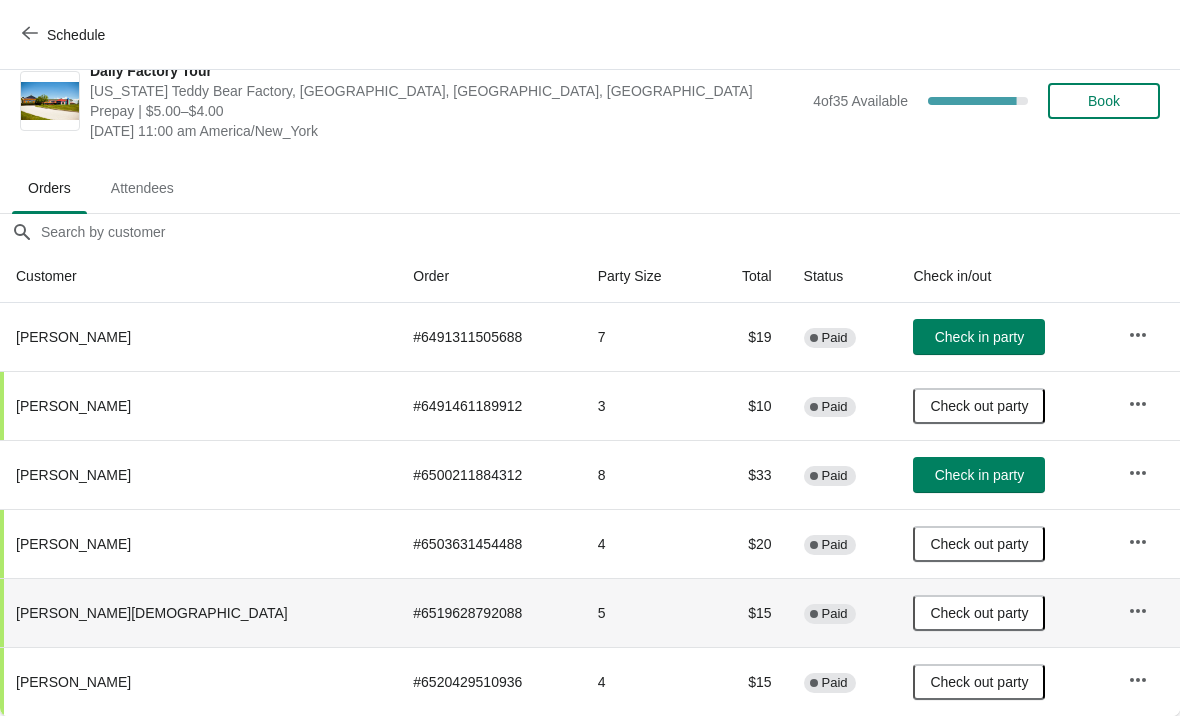 click on "Check in party" at bounding box center [979, 337] 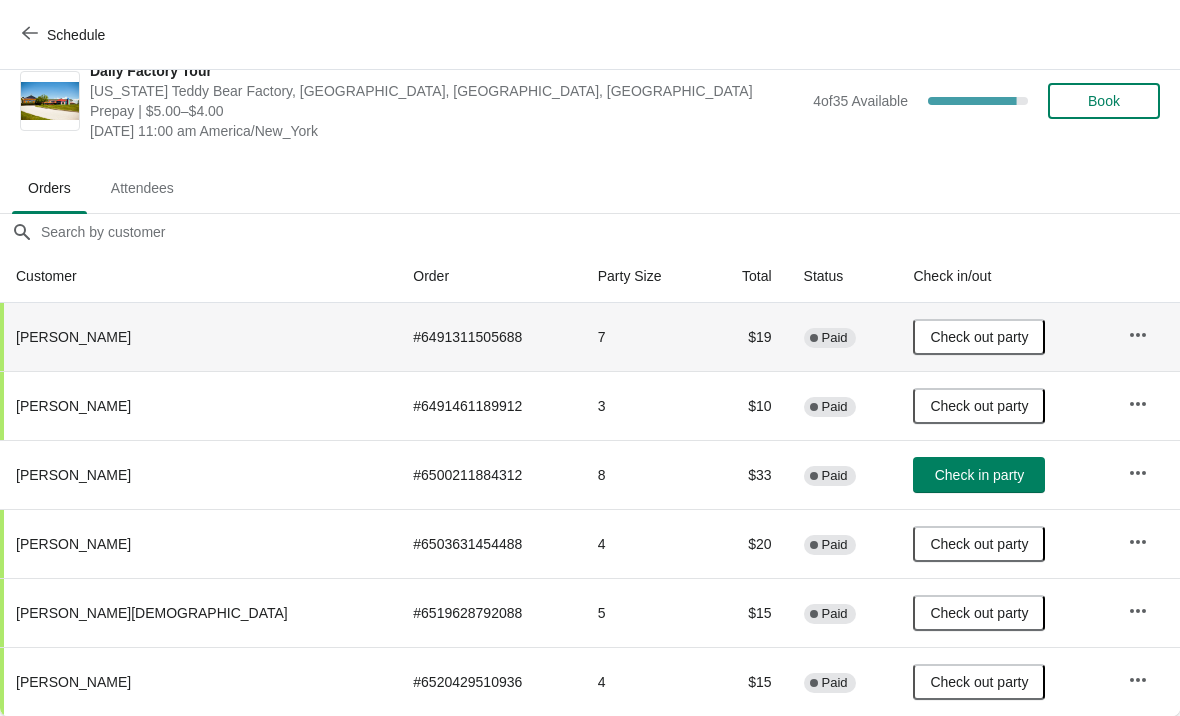 click on "Check in party" at bounding box center (979, 475) 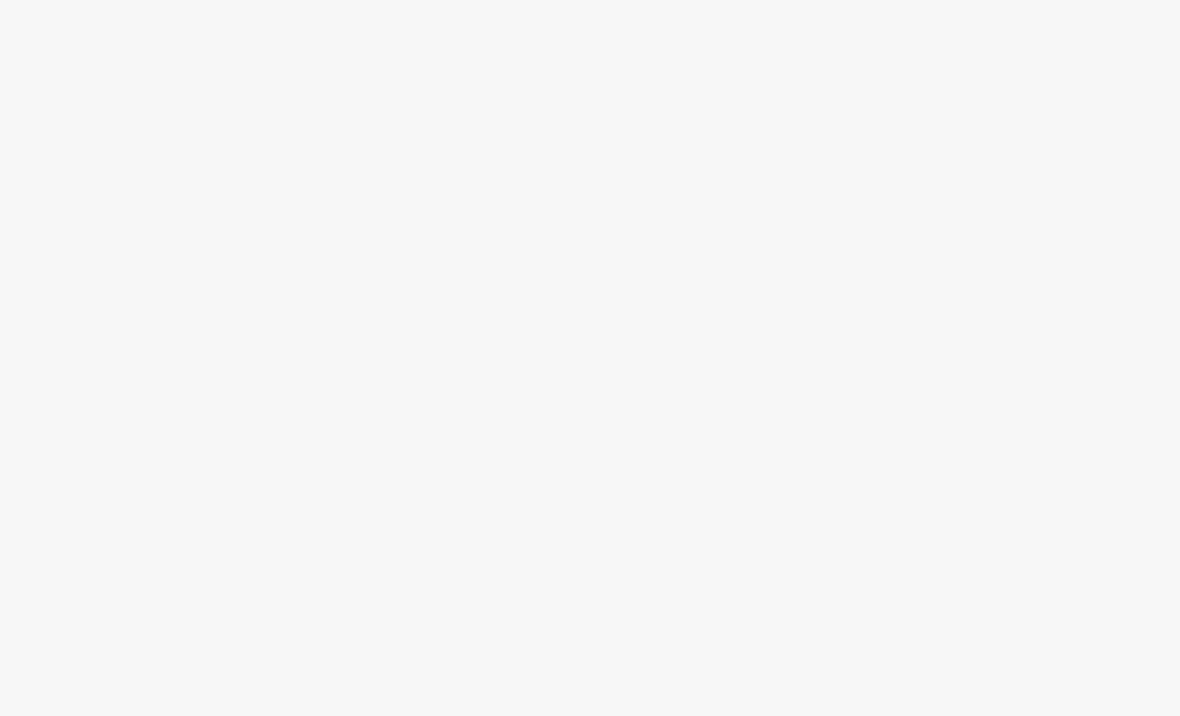 scroll, scrollTop: 0, scrollLeft: 0, axis: both 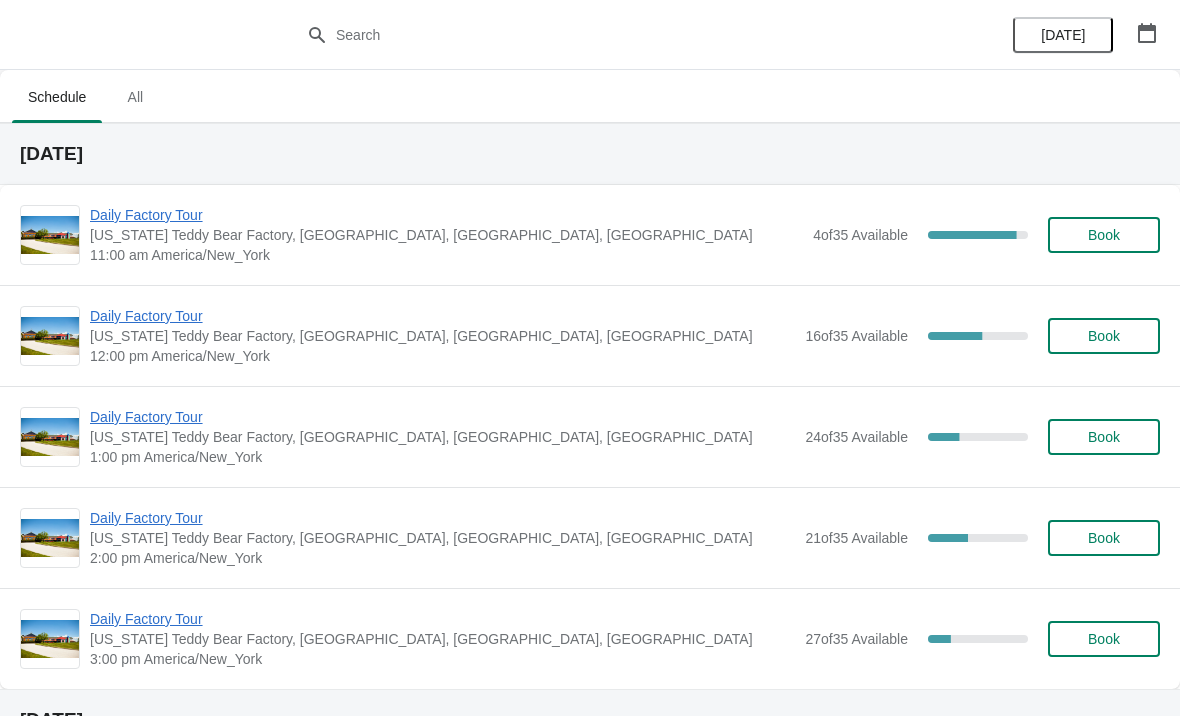 click on "Daily Factory Tour" at bounding box center (442, 316) 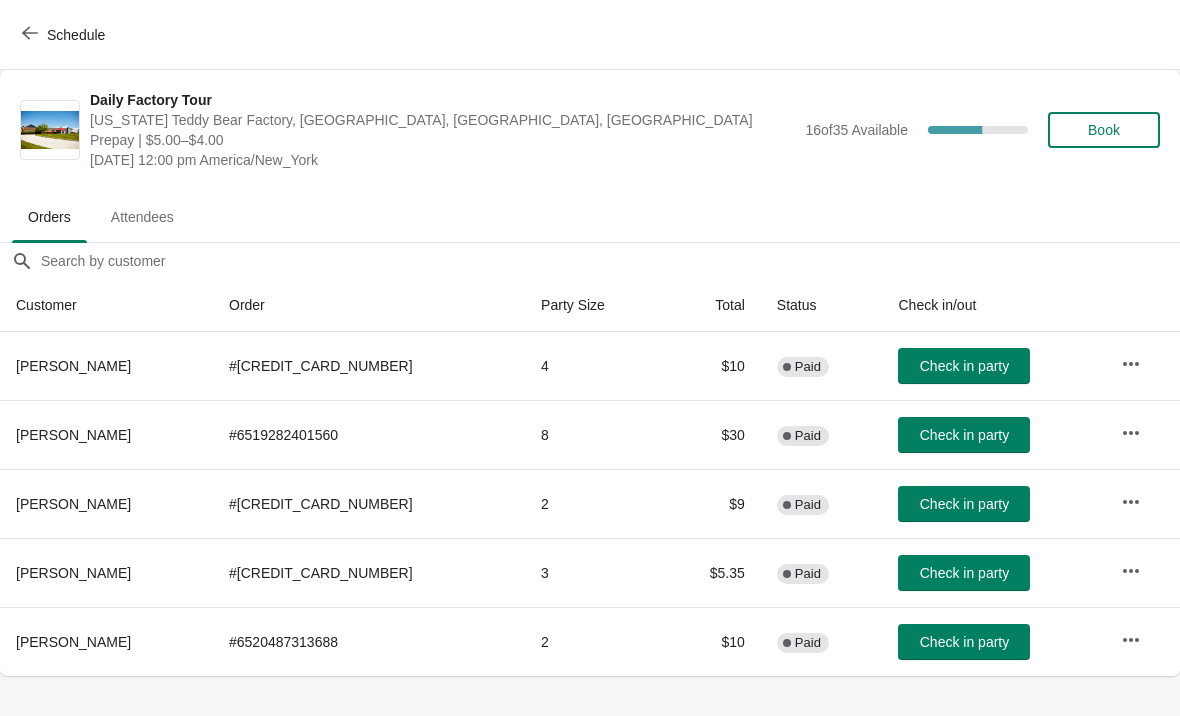 click on "Schedule" at bounding box center (65, 35) 